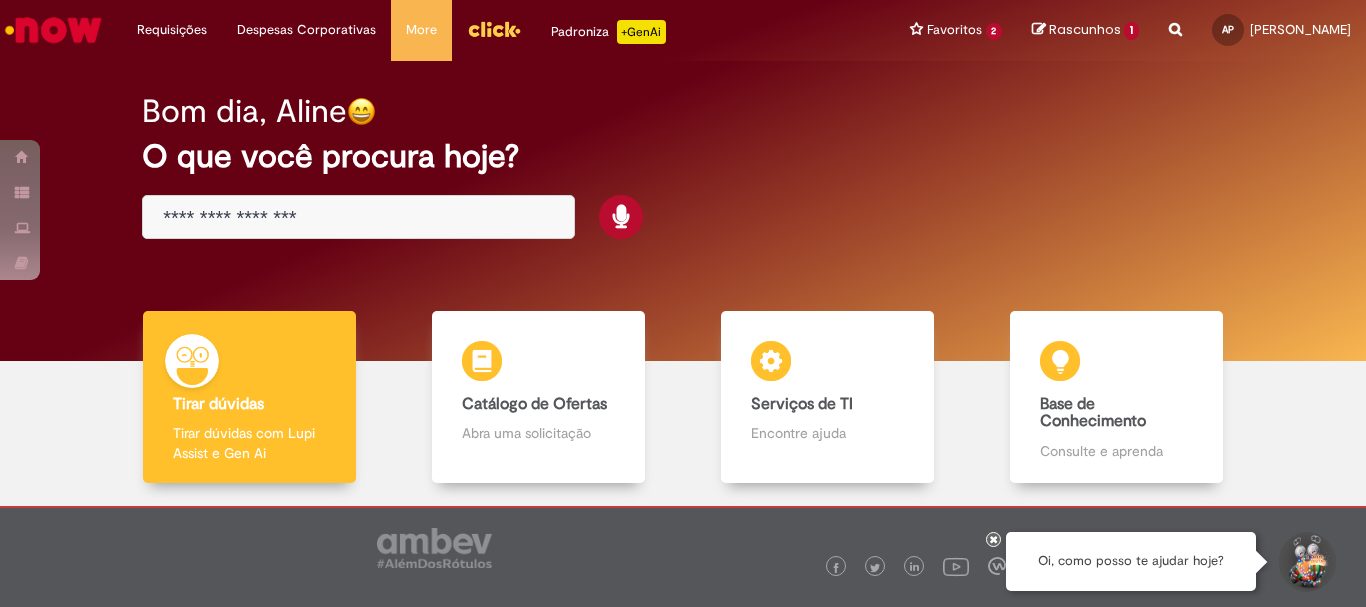 scroll, scrollTop: 0, scrollLeft: 0, axis: both 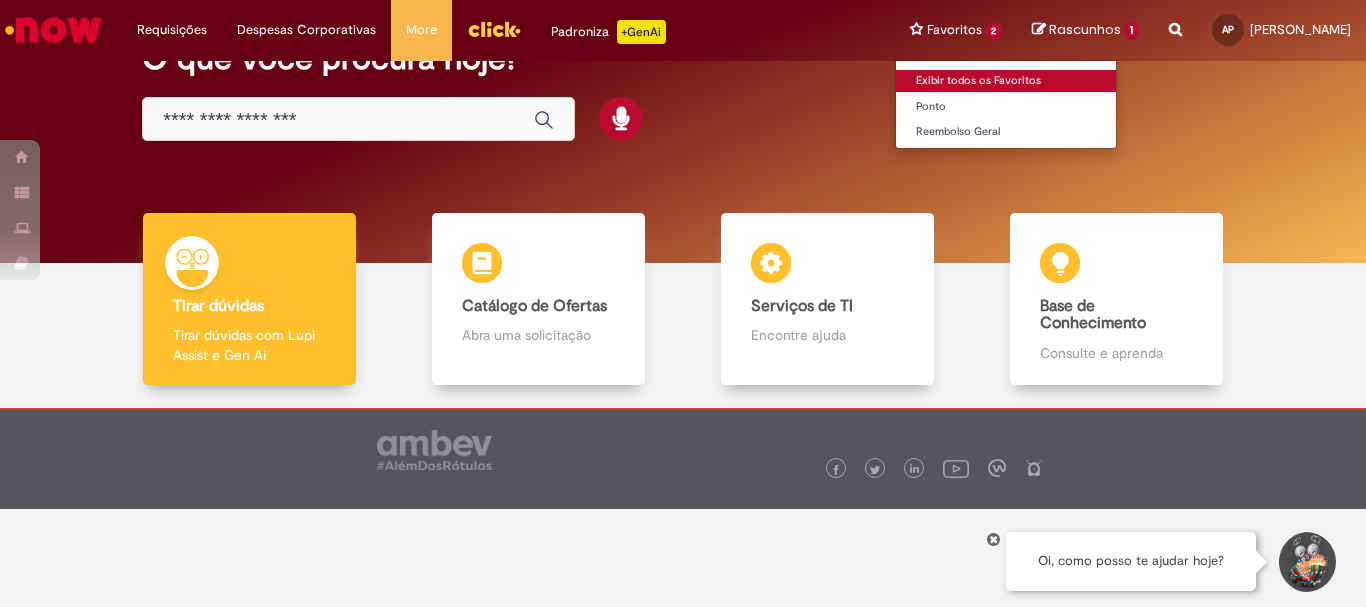 click on "Exibir todos os Favoritos" at bounding box center [1006, 81] 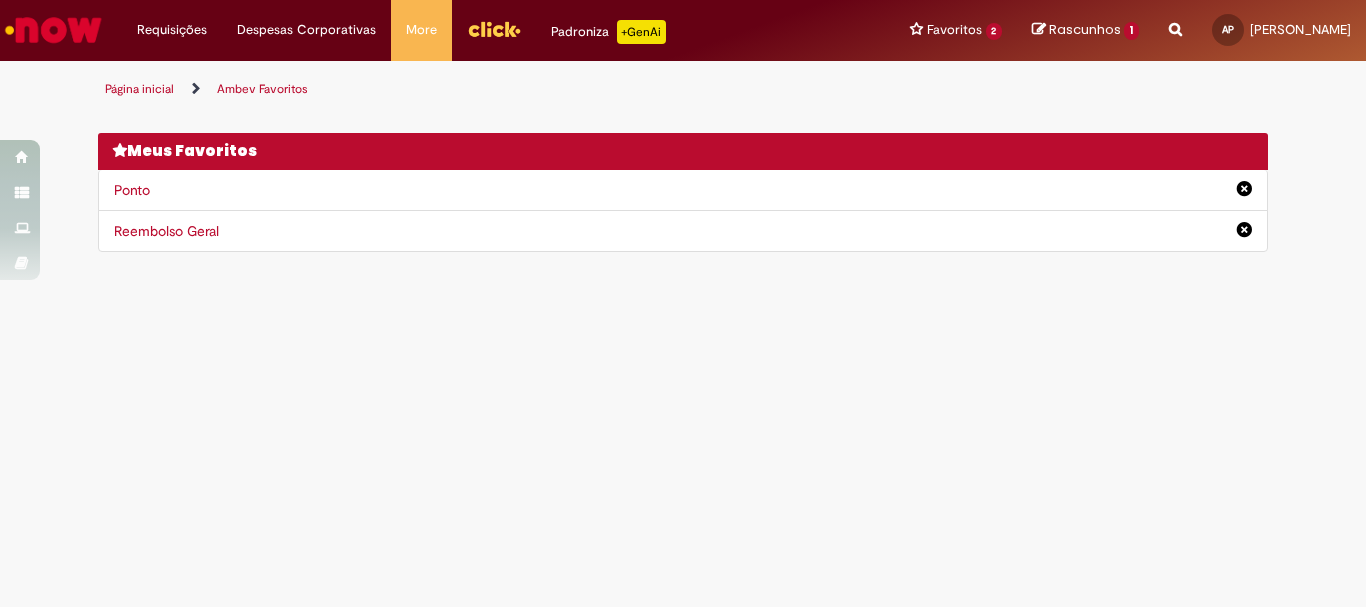 scroll, scrollTop: 0, scrollLeft: 0, axis: both 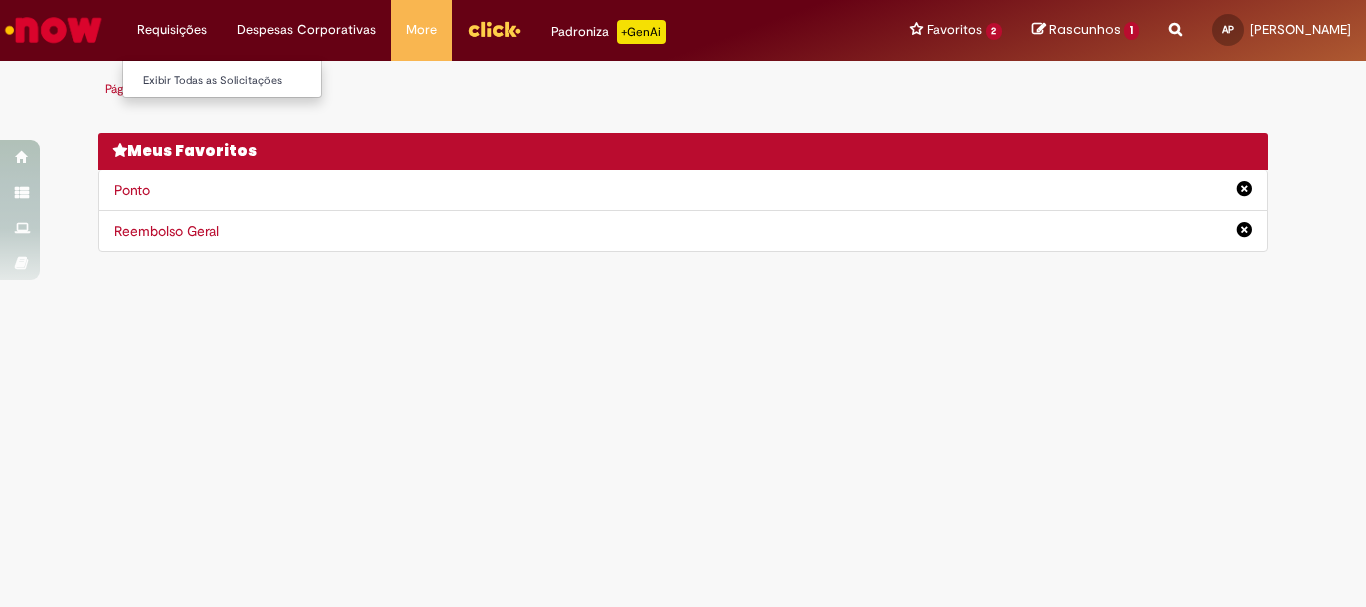 click on "Requisições
Exibir Todas as Solicitações" at bounding box center (172, 30) 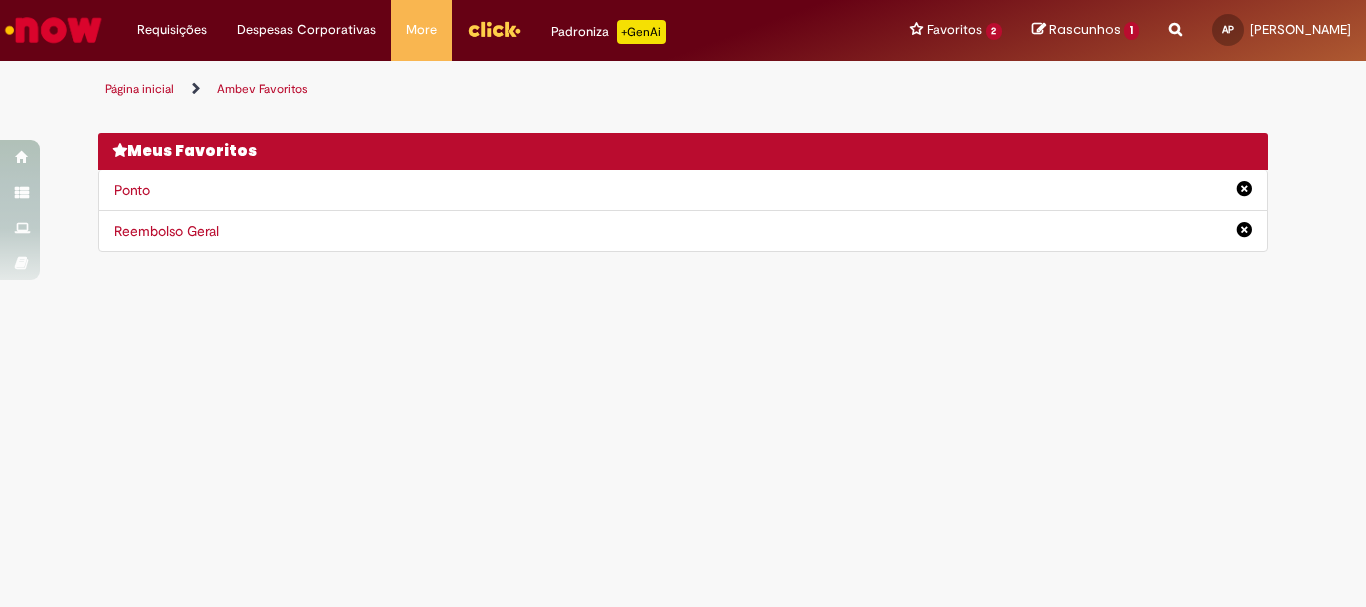 click on "Página inicial" at bounding box center [139, 89] 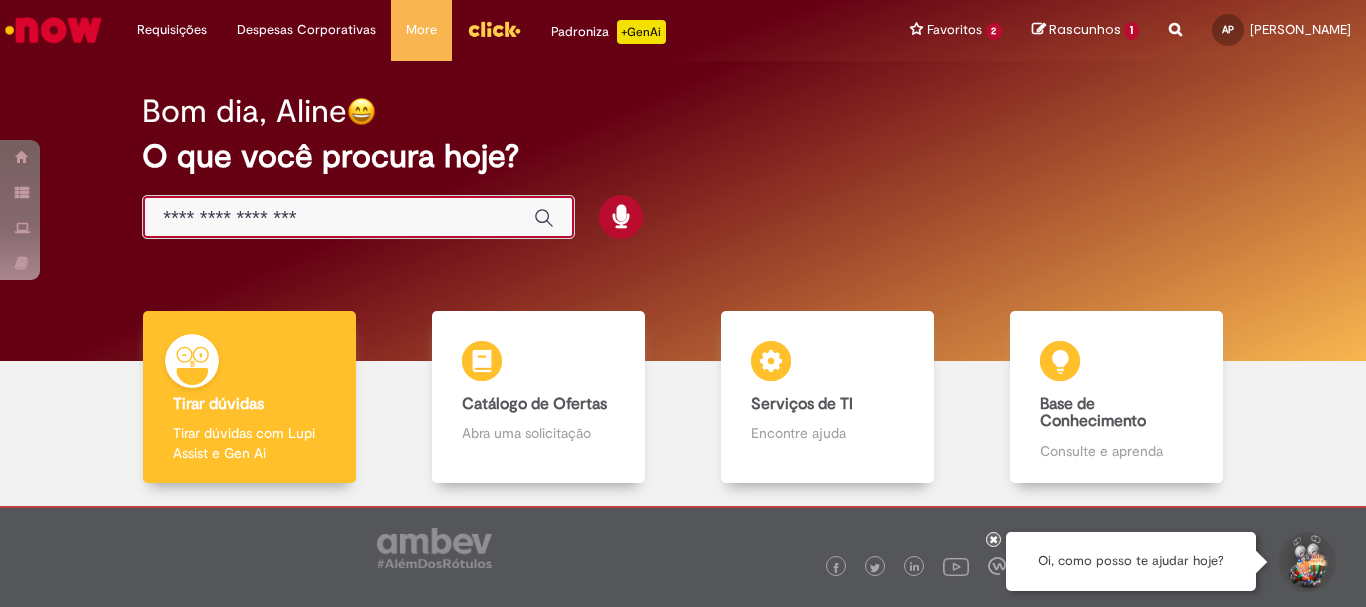 click at bounding box center [338, 218] 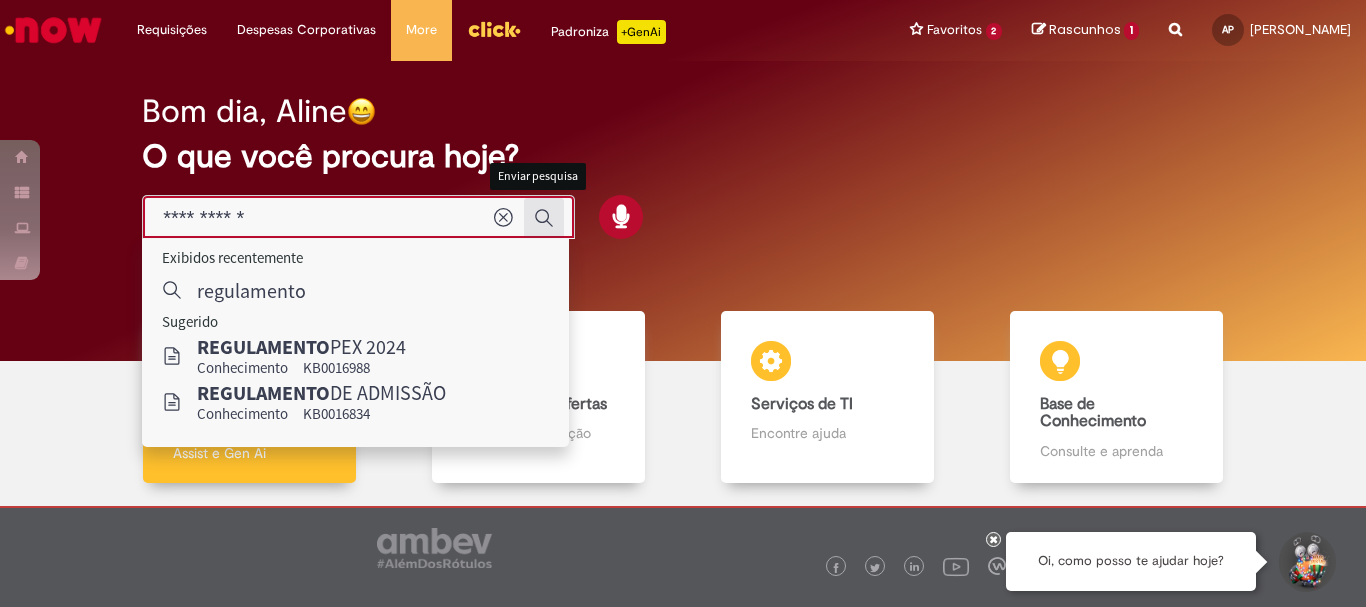type on "**********" 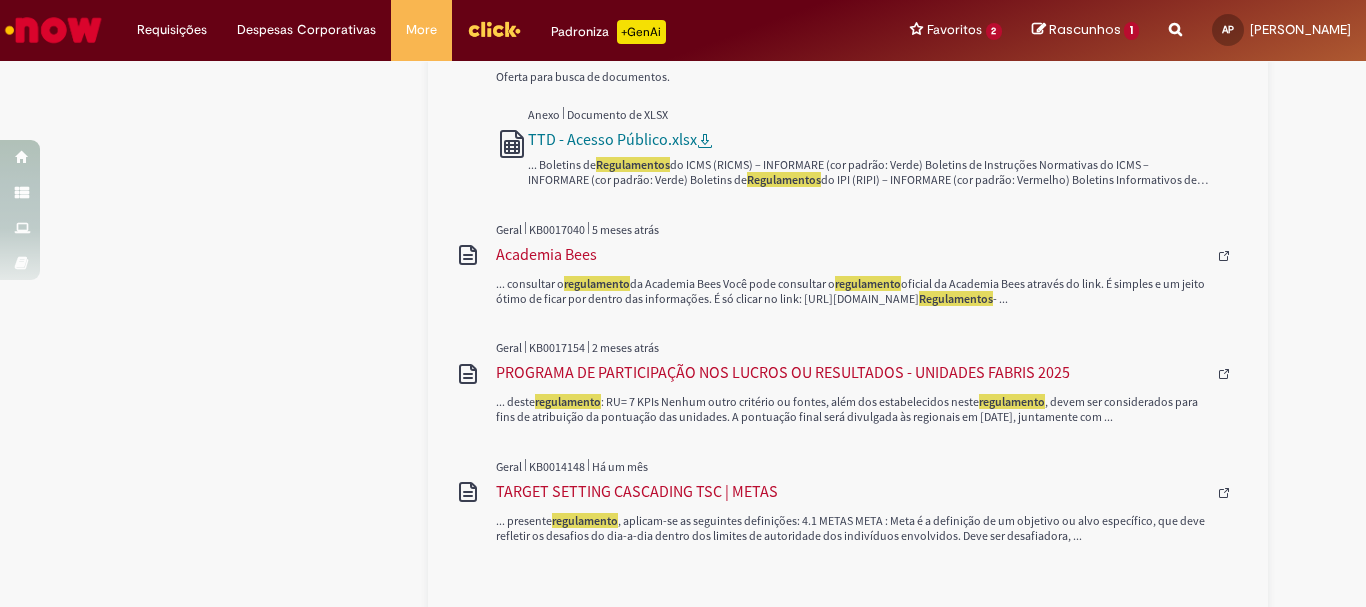 scroll, scrollTop: 1168, scrollLeft: 0, axis: vertical 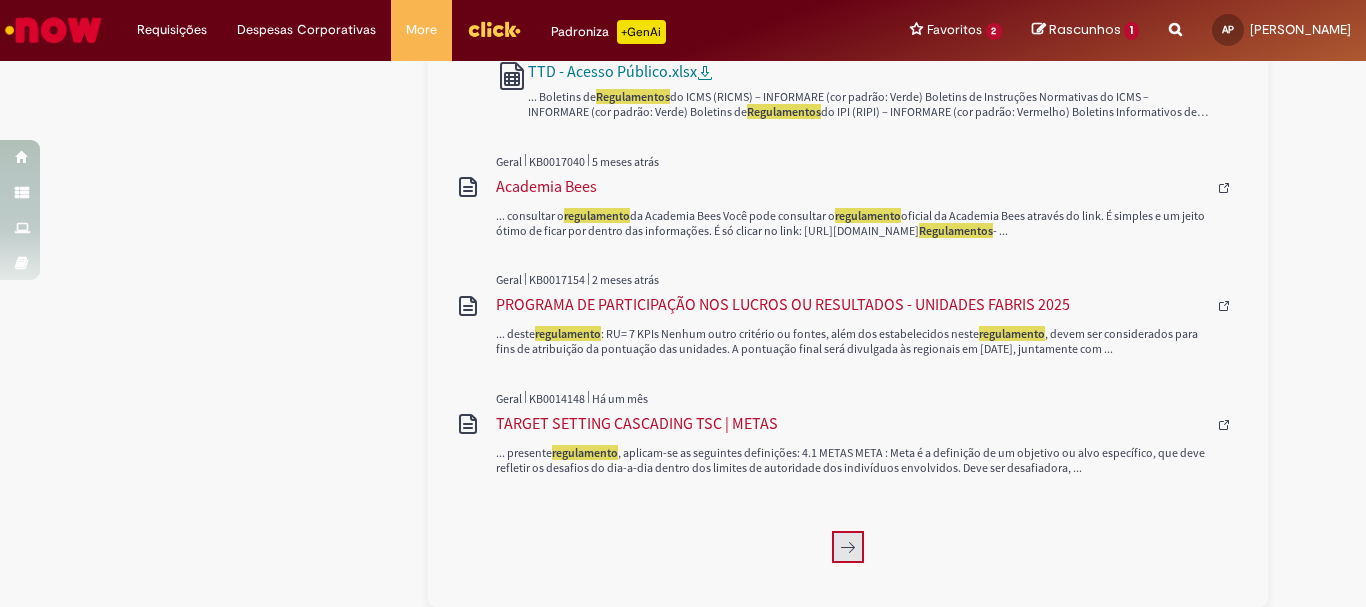 click 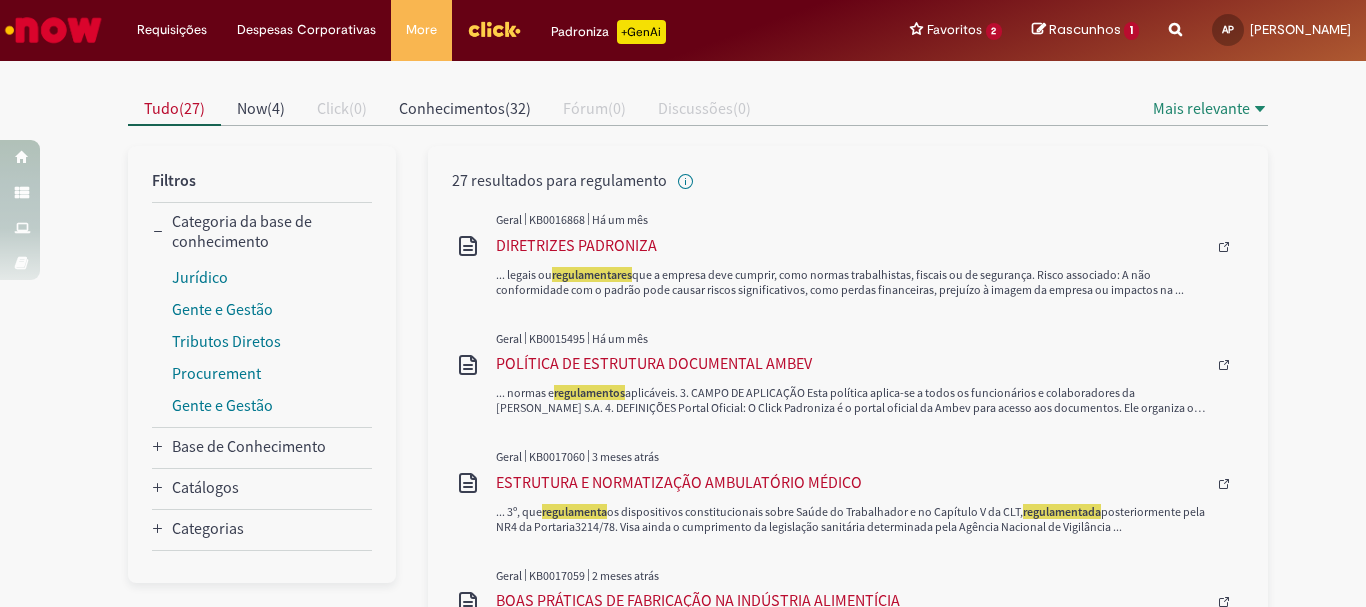scroll, scrollTop: 0, scrollLeft: 0, axis: both 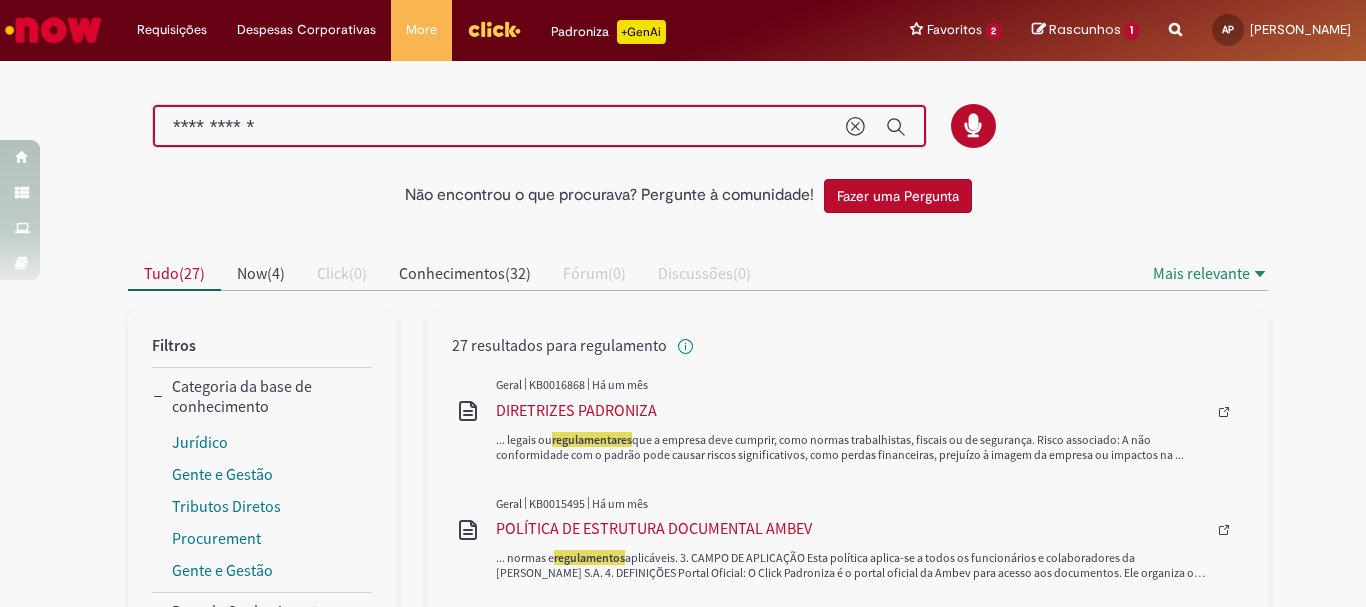 click on "**********" at bounding box center (499, 127) 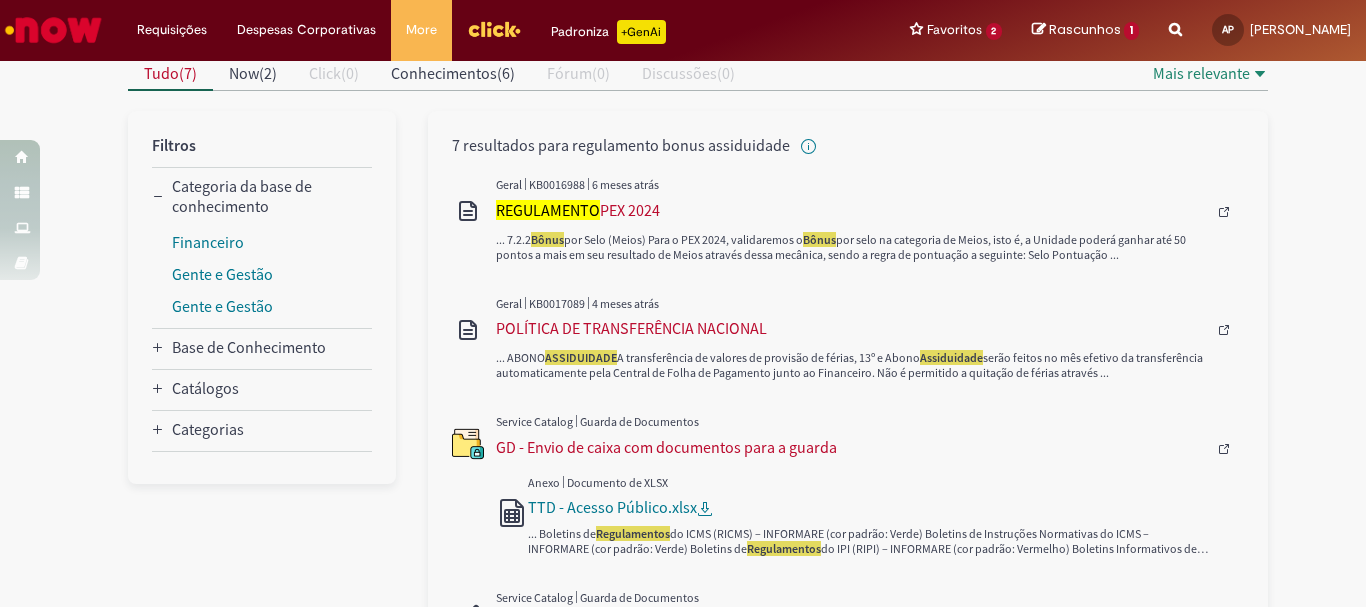 scroll, scrollTop: 0, scrollLeft: 0, axis: both 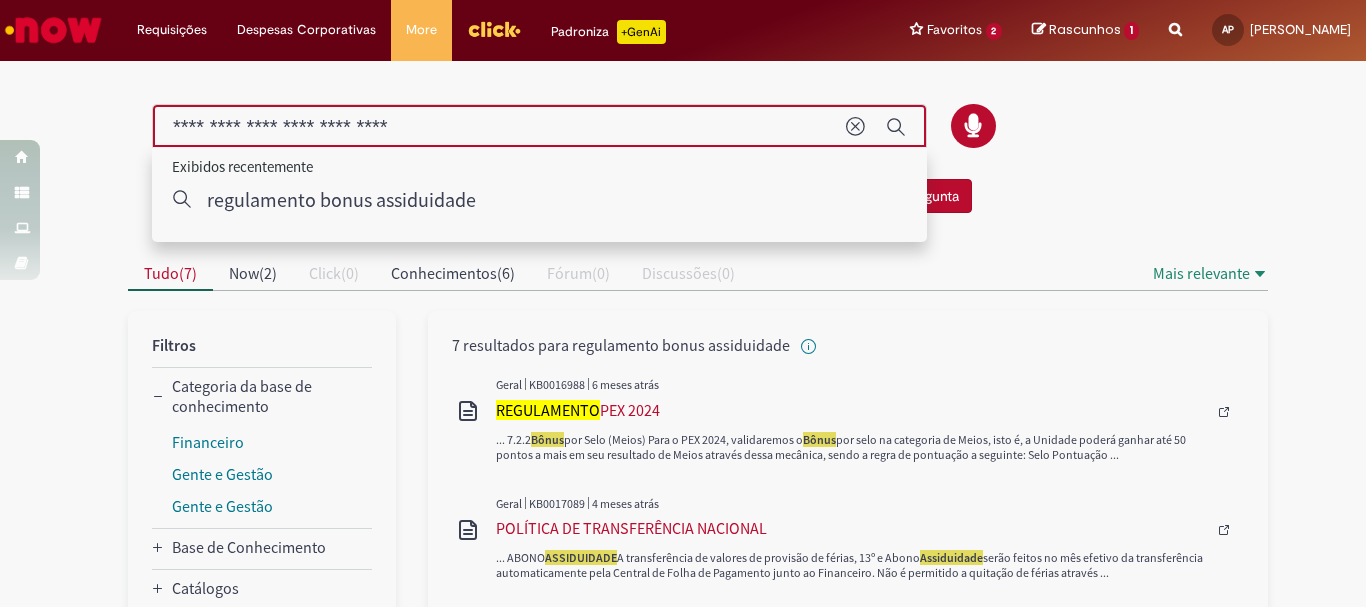 drag, startPoint x: 287, startPoint y: 130, endPoint x: 337, endPoint y: 129, distance: 50.01 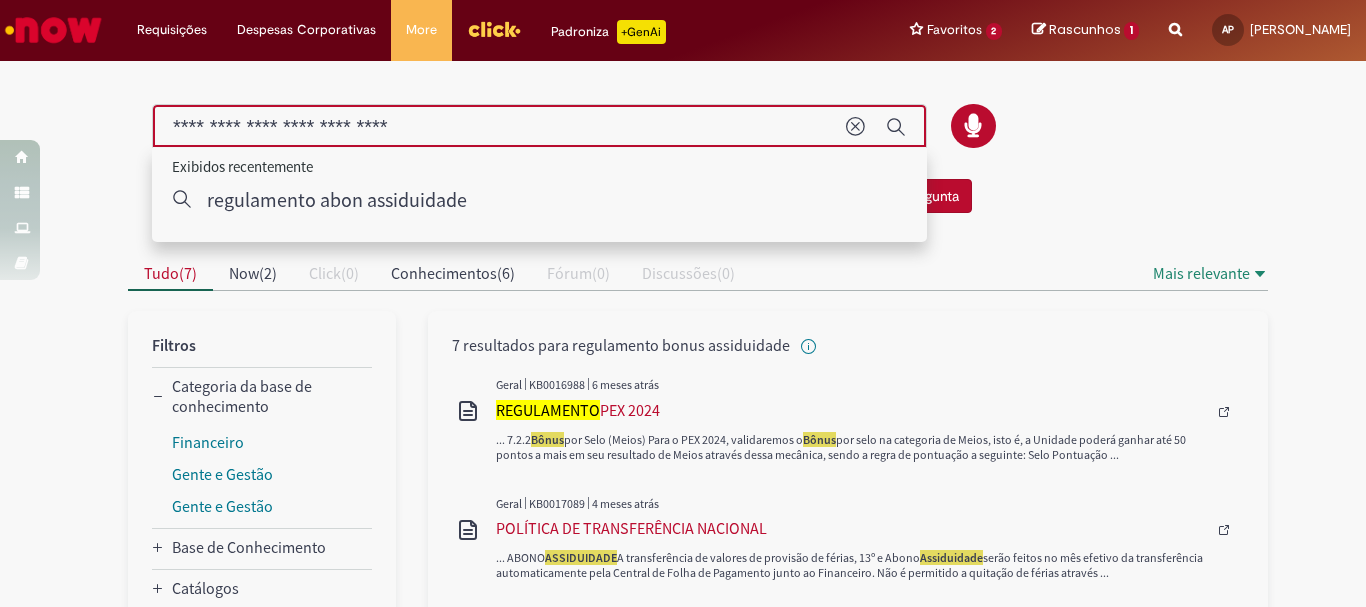 type on "**********" 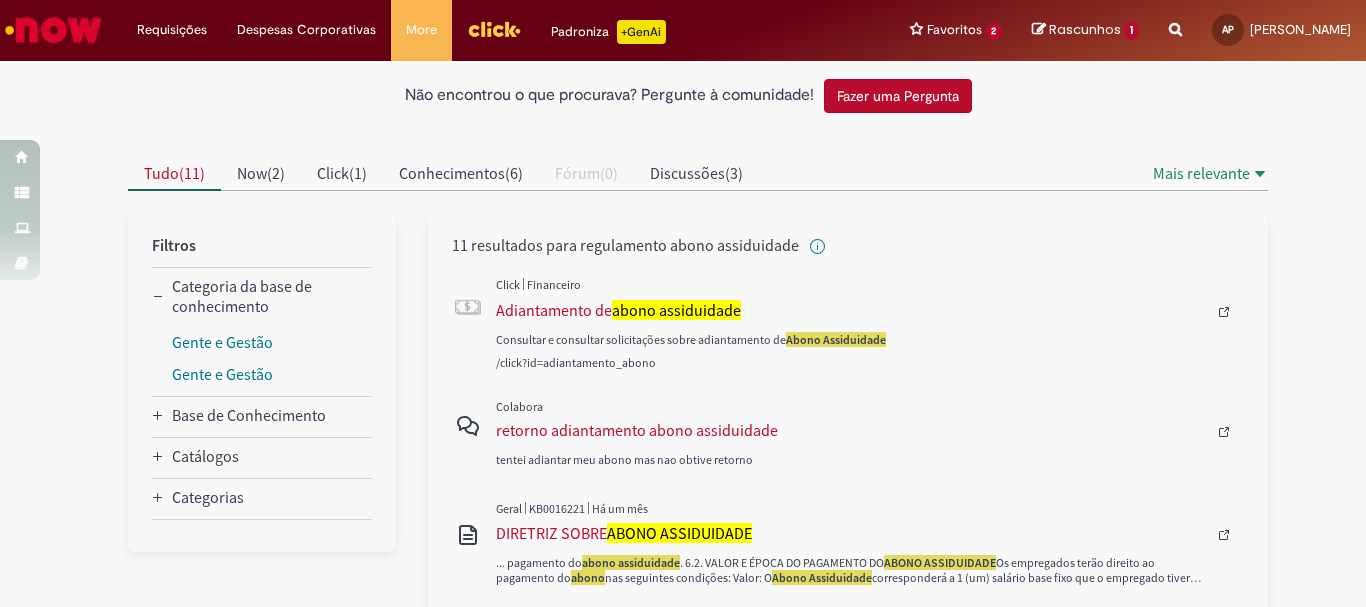 scroll, scrollTop: 200, scrollLeft: 0, axis: vertical 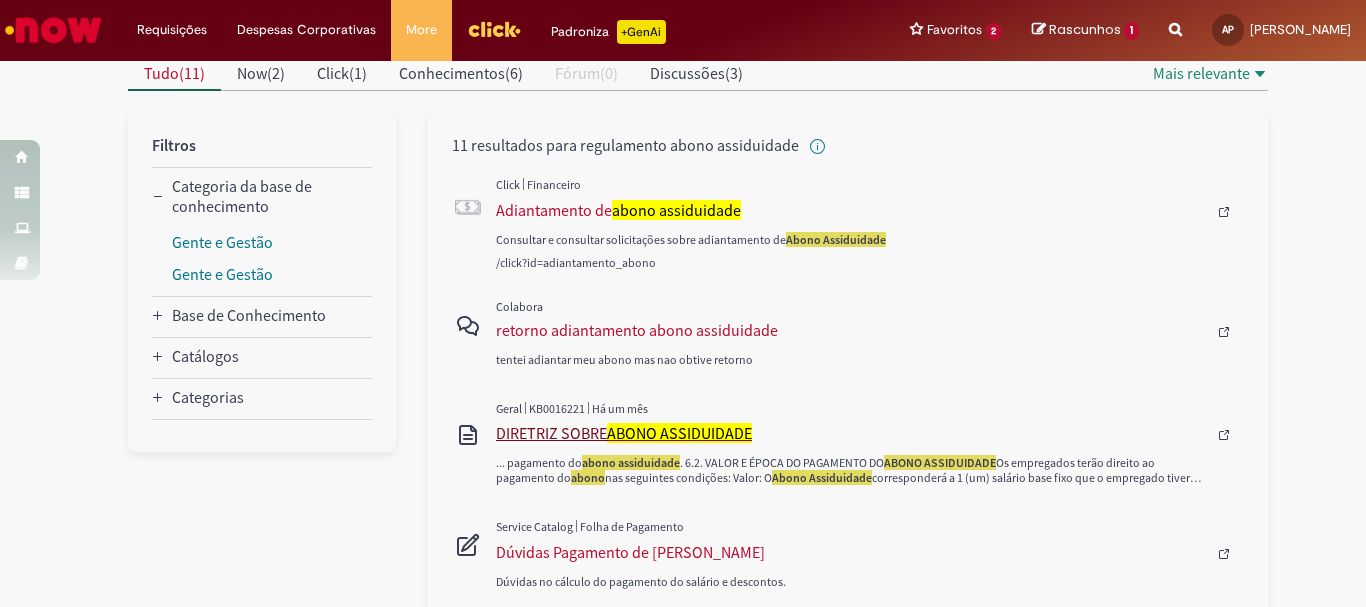 click on "ABONO ASSIDUIDADE" at bounding box center (679, 433) 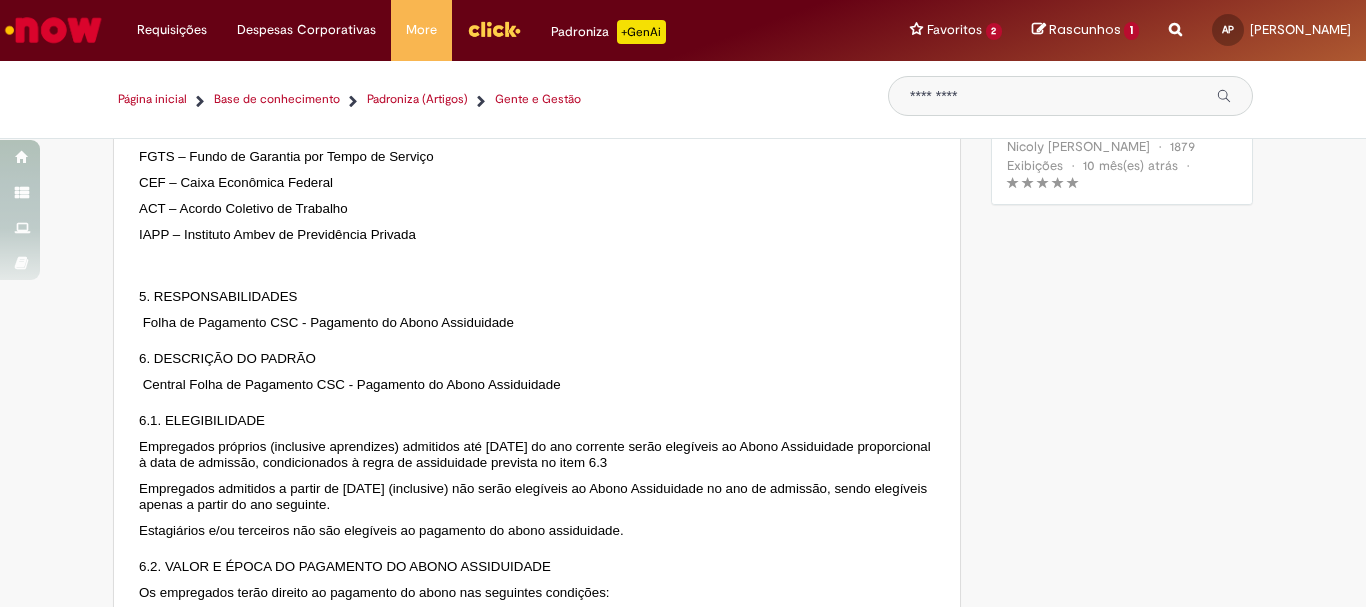 scroll, scrollTop: 600, scrollLeft: 0, axis: vertical 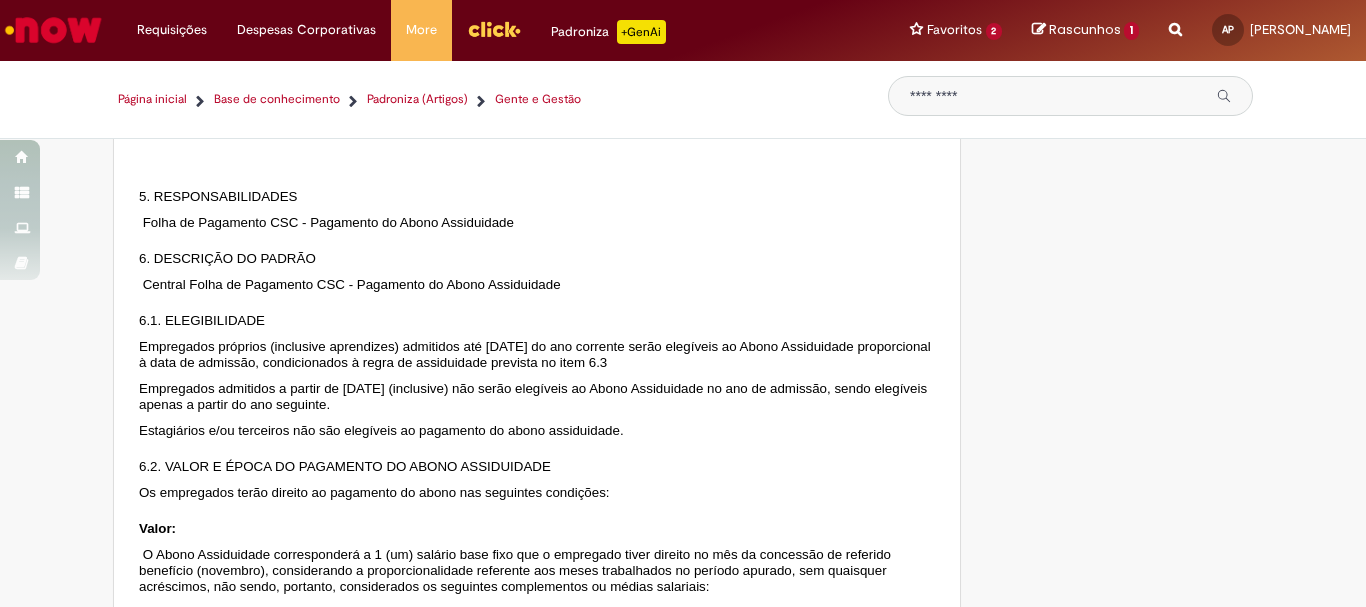drag, startPoint x: 691, startPoint y: 425, endPoint x: 33, endPoint y: 392, distance: 658.82697 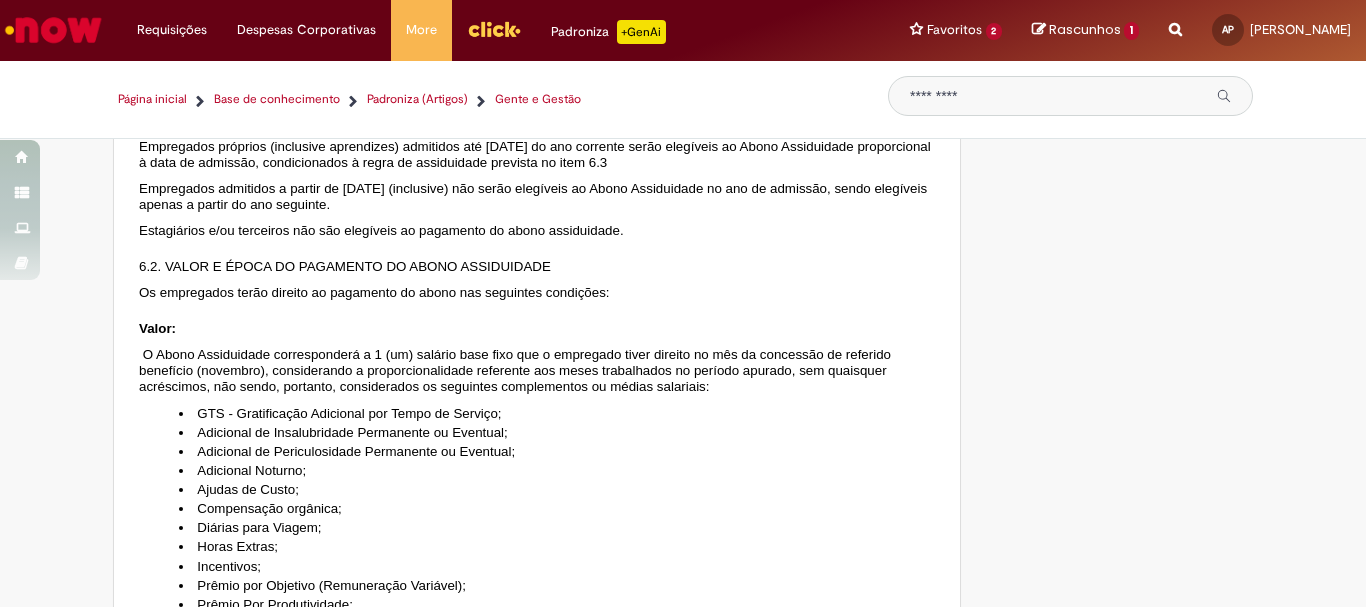 scroll, scrollTop: 900, scrollLeft: 0, axis: vertical 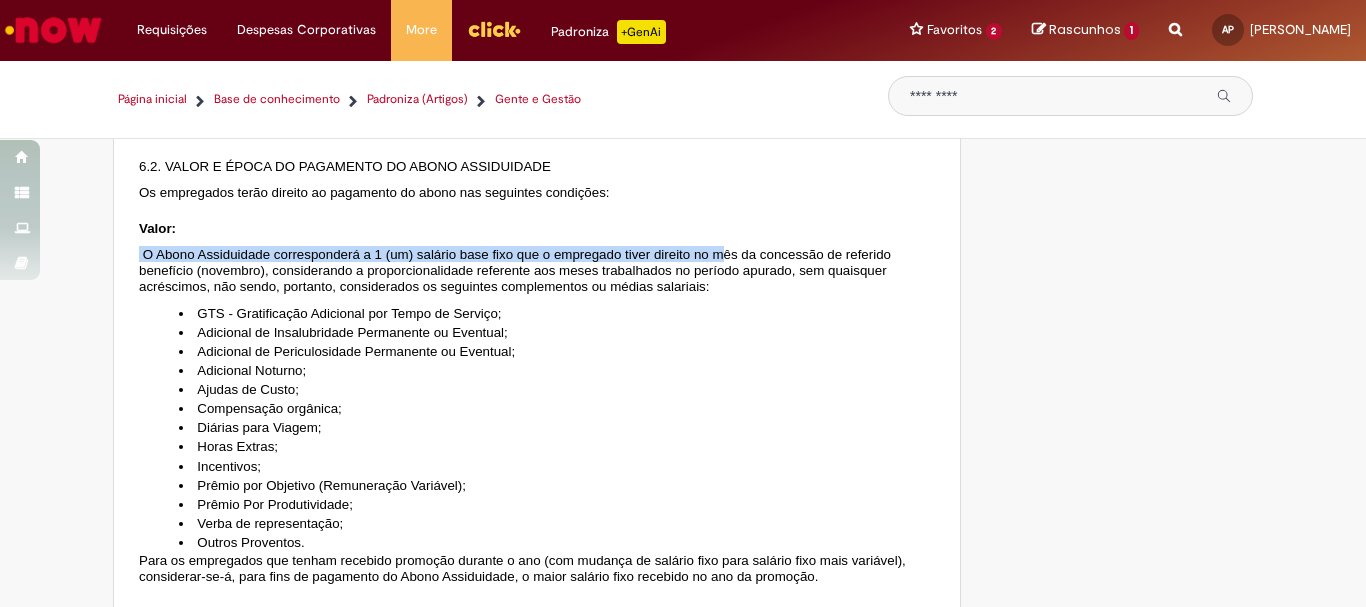 drag, startPoint x: 713, startPoint y: 326, endPoint x: 99, endPoint y: 333, distance: 614.0399 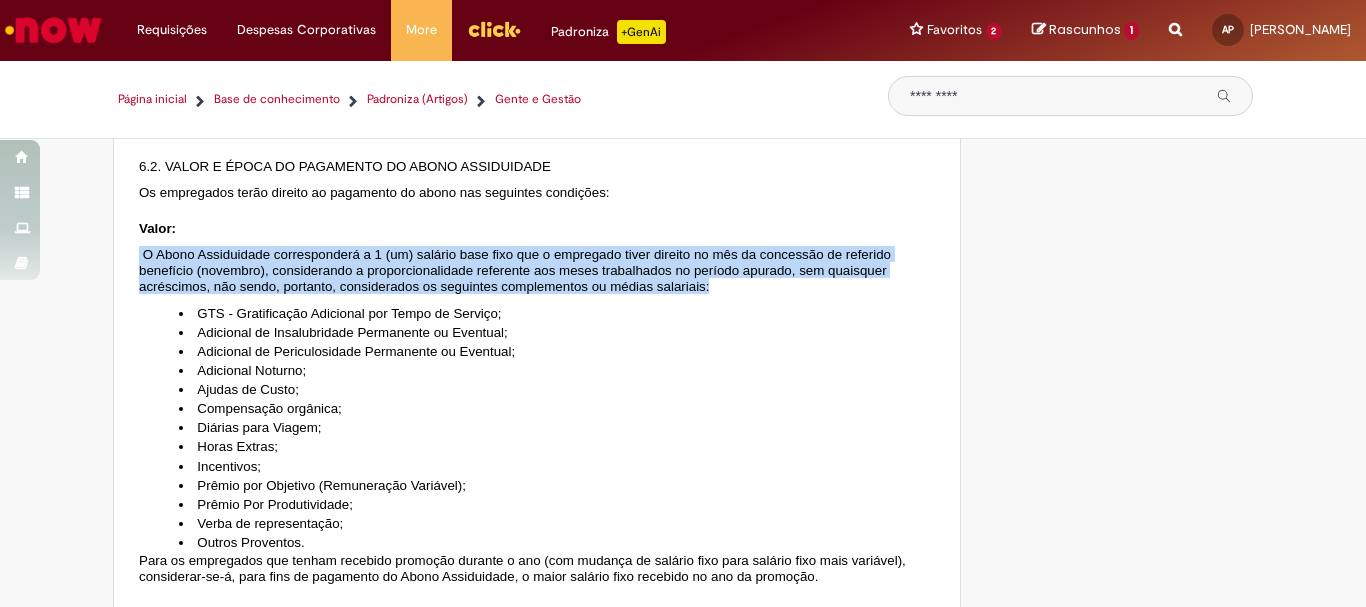 drag, startPoint x: 727, startPoint y: 368, endPoint x: 81, endPoint y: 319, distance: 647.8557 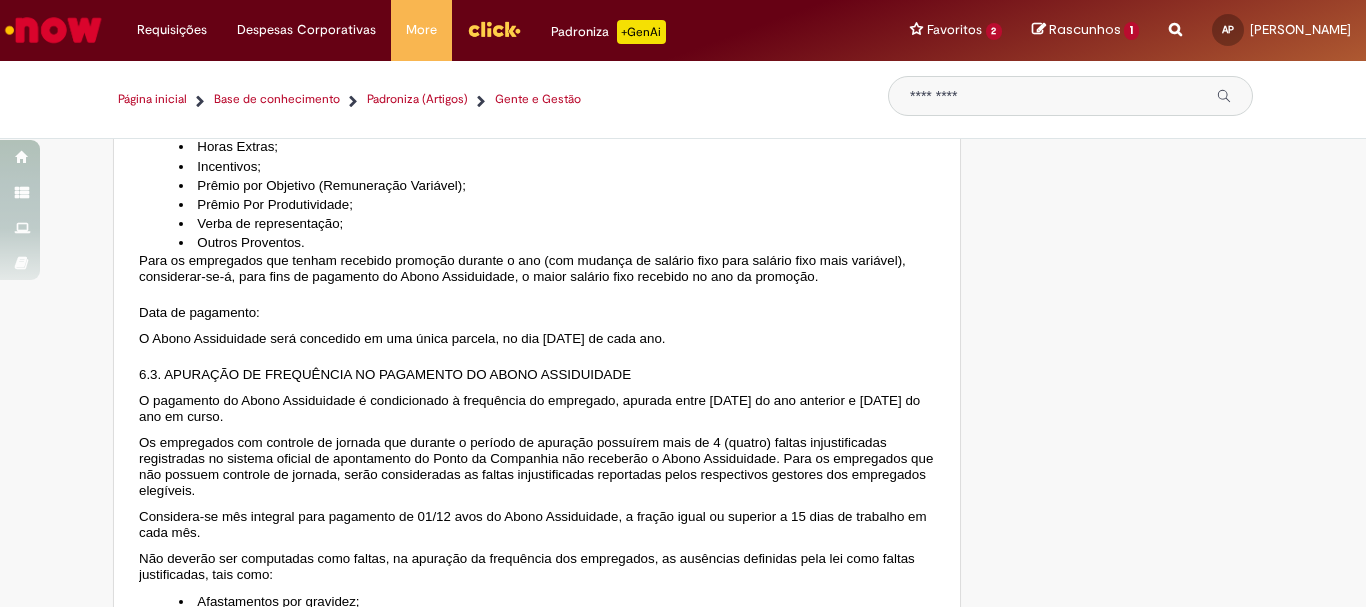 scroll, scrollTop: 1300, scrollLeft: 0, axis: vertical 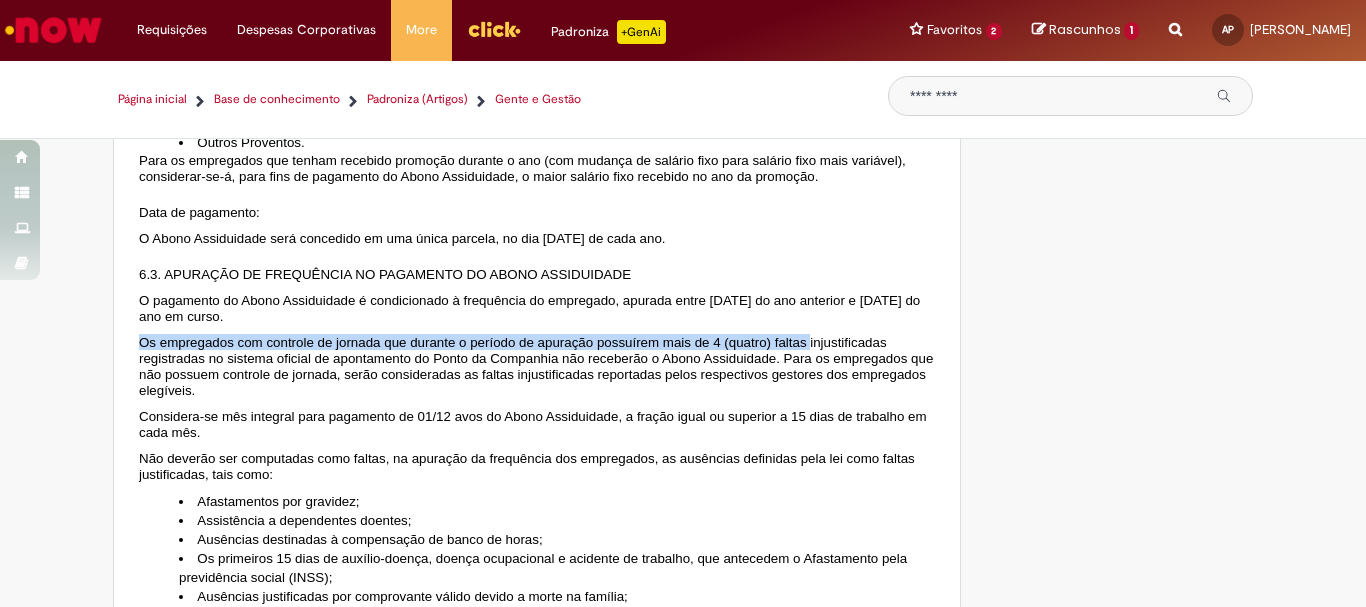 drag, startPoint x: 804, startPoint y: 440, endPoint x: 0, endPoint y: 432, distance: 804.0398 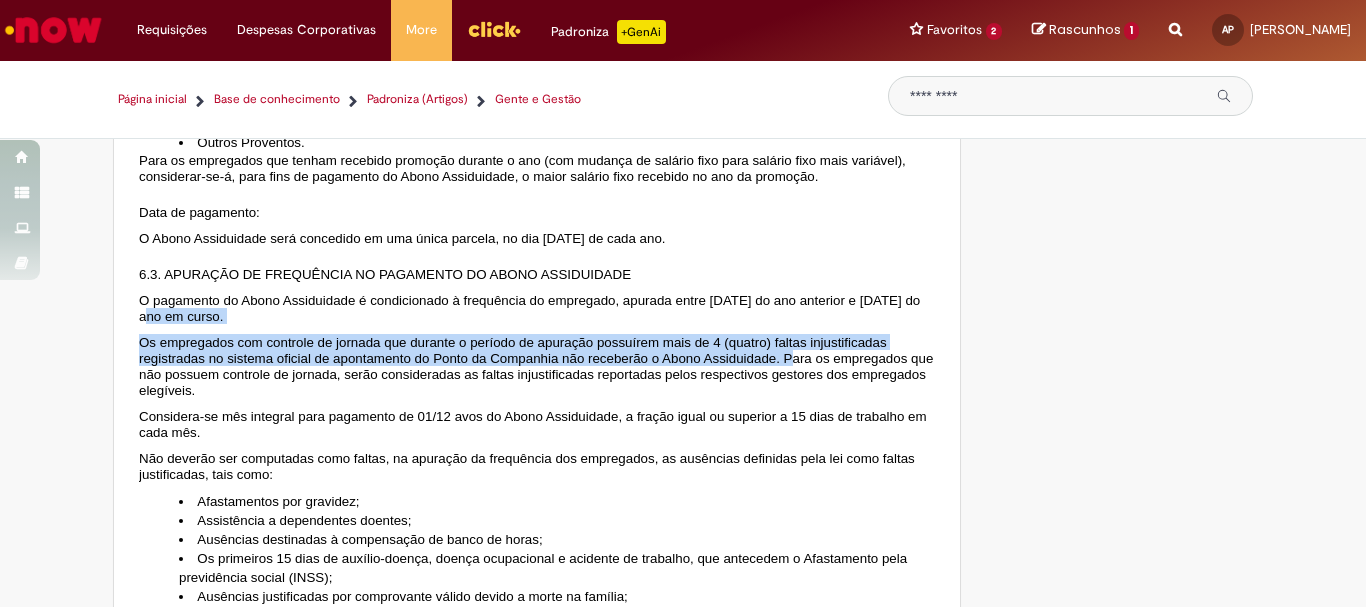 drag, startPoint x: 787, startPoint y: 455, endPoint x: 0, endPoint y: 414, distance: 788.06726 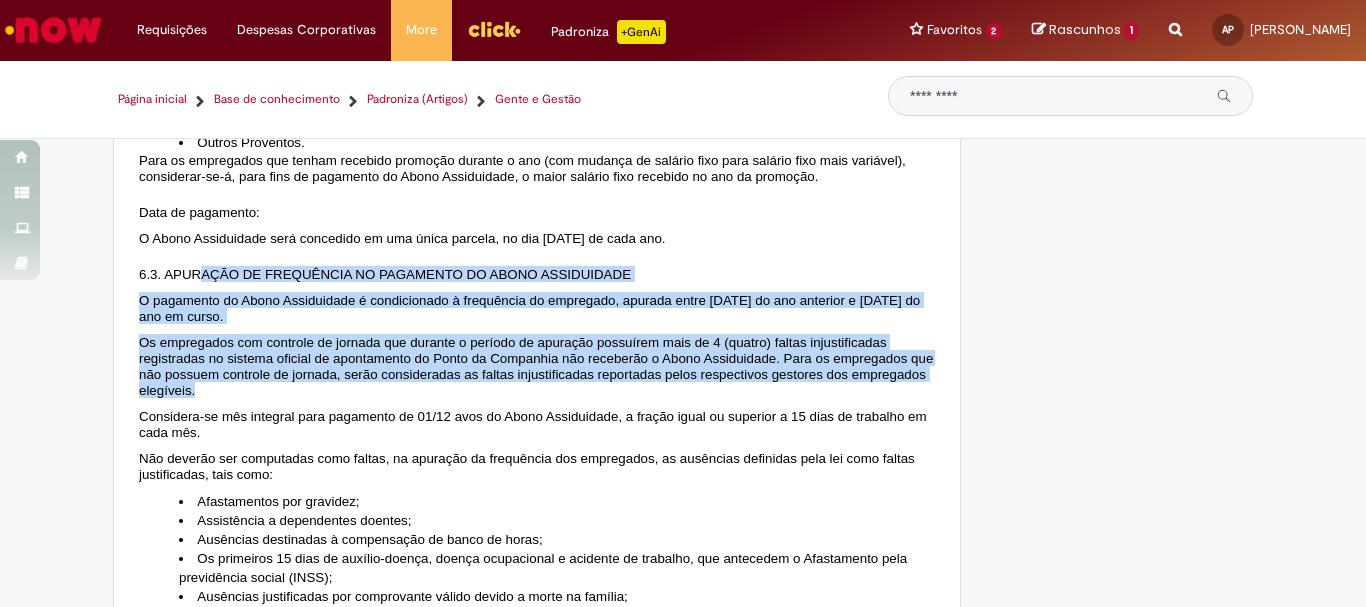 drag, startPoint x: 435, startPoint y: 488, endPoint x: 192, endPoint y: 365, distance: 272.35638 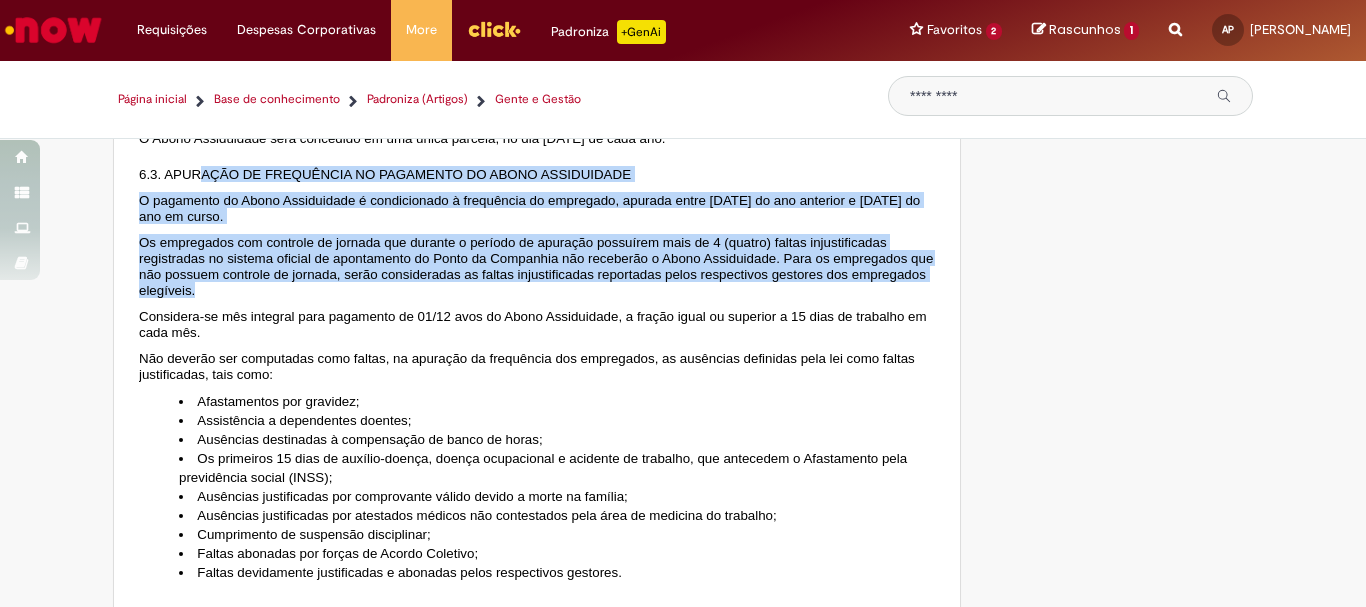 scroll, scrollTop: 1500, scrollLeft: 0, axis: vertical 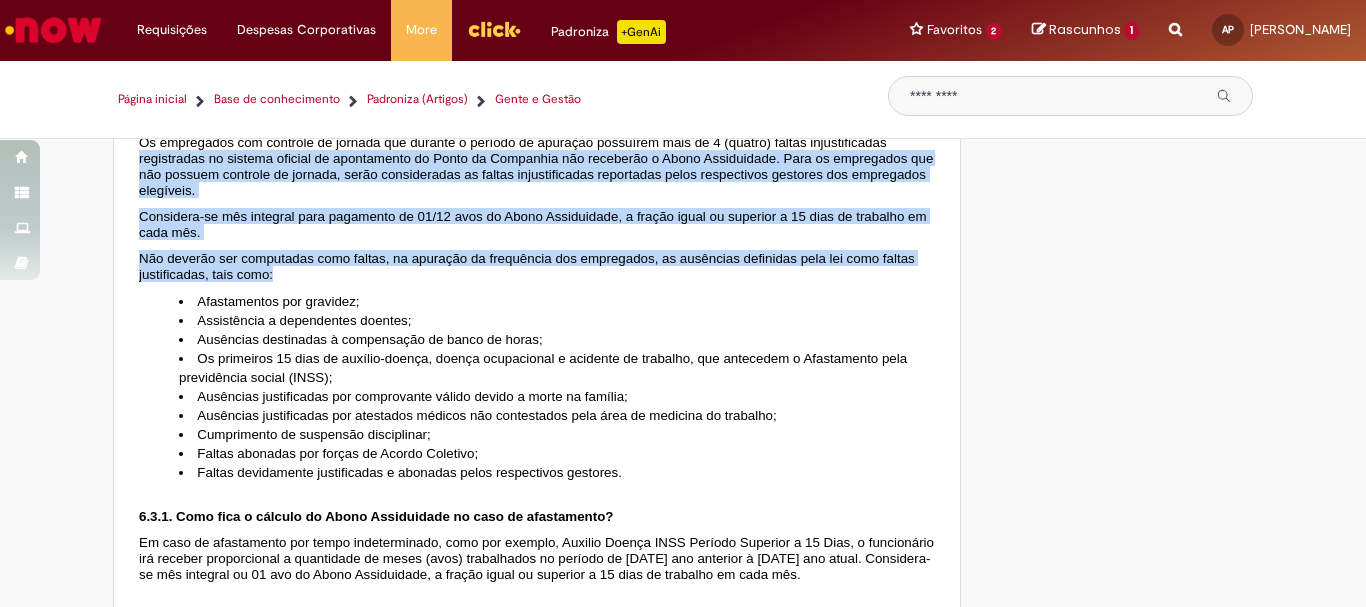 drag, startPoint x: 338, startPoint y: 380, endPoint x: 106, endPoint y: 260, distance: 261.19724 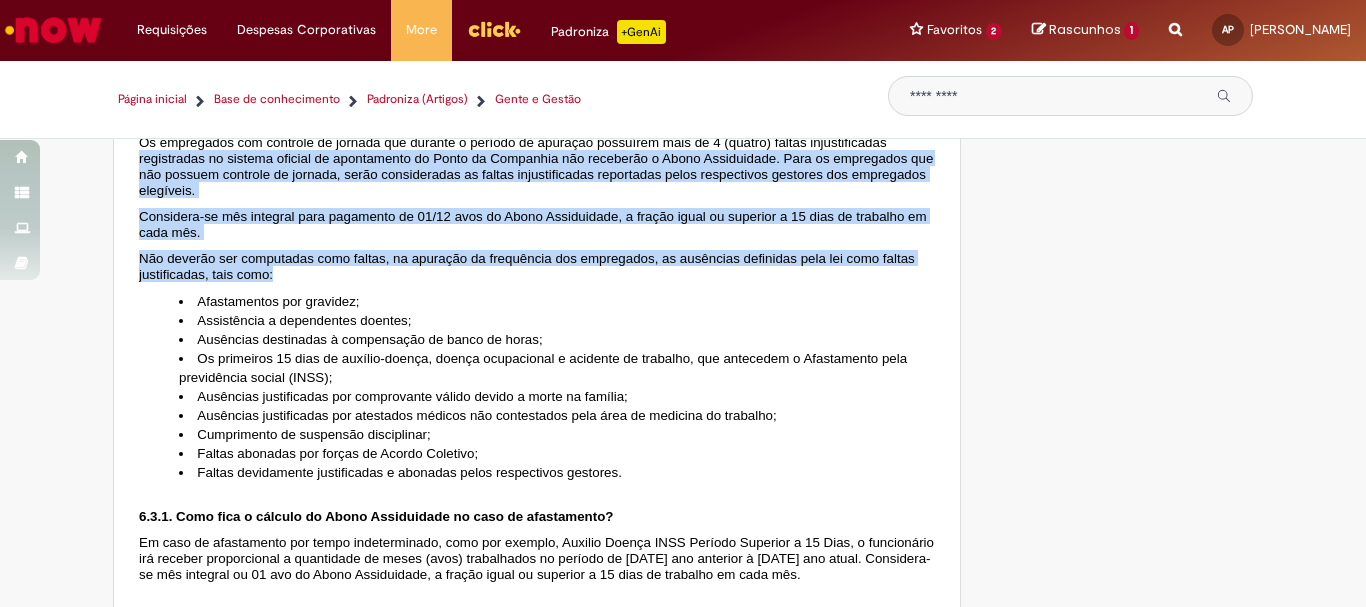scroll, scrollTop: 1600, scrollLeft: 0, axis: vertical 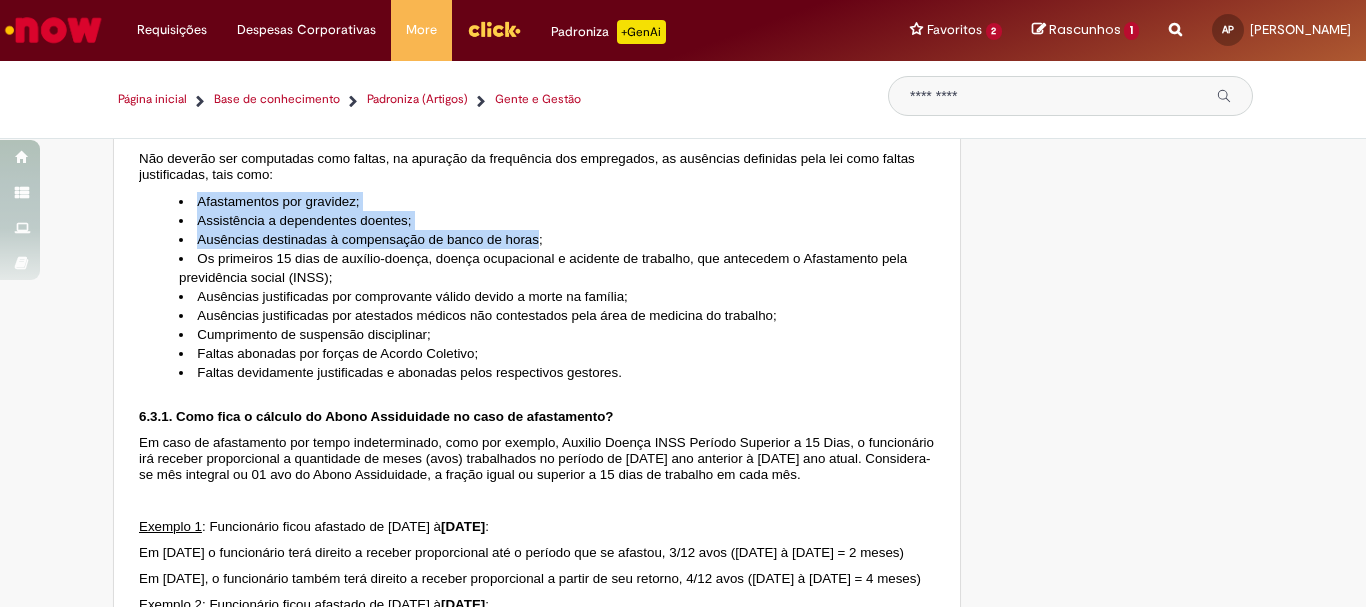 drag, startPoint x: 531, startPoint y: 349, endPoint x: 140, endPoint y: 298, distance: 394.31207 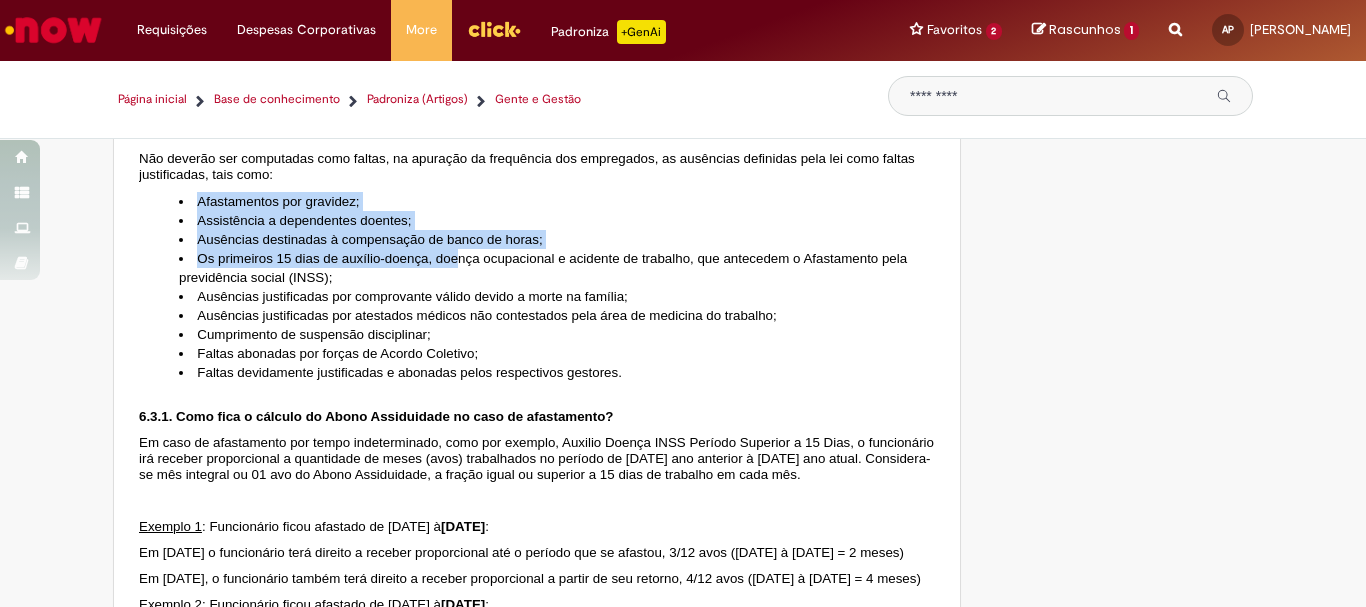 drag, startPoint x: 449, startPoint y: 375, endPoint x: 129, endPoint y: 297, distance: 329.36908 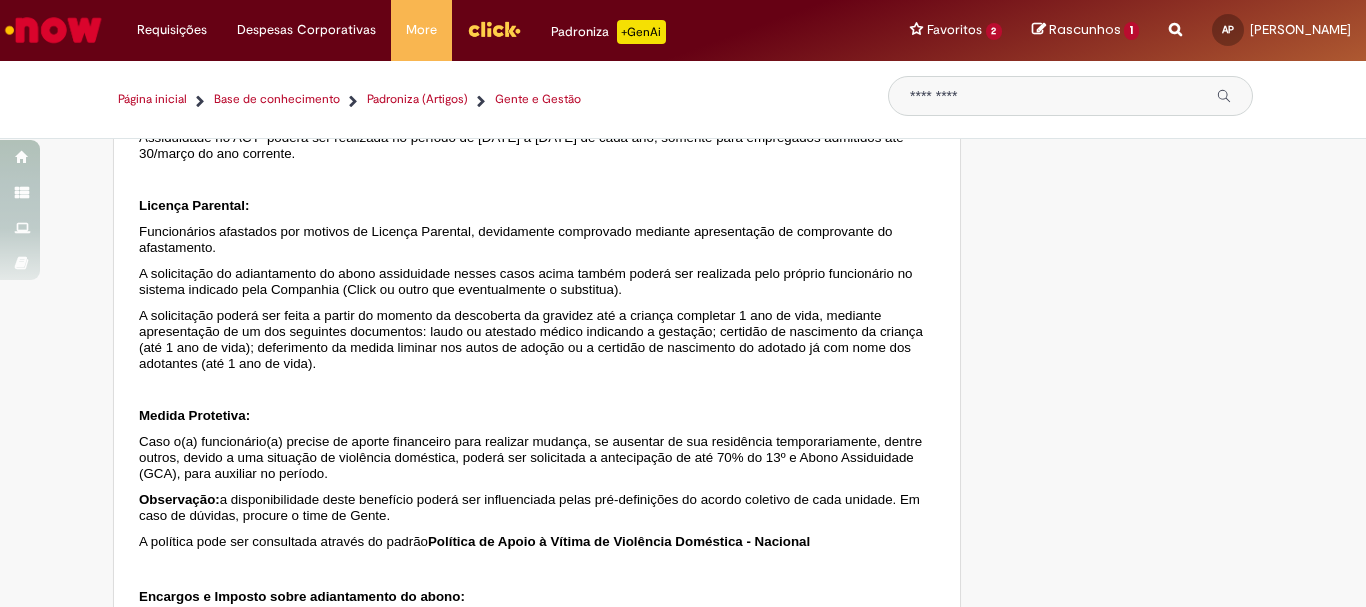 scroll, scrollTop: 3300, scrollLeft: 0, axis: vertical 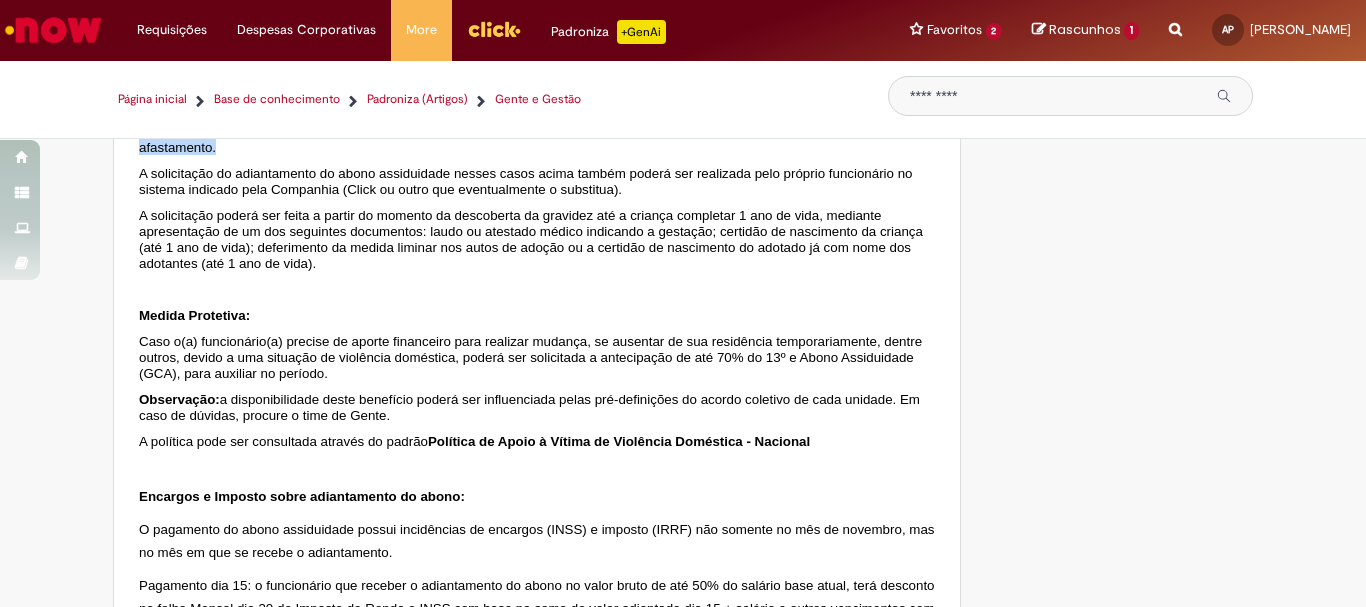 drag, startPoint x: 460, startPoint y: 430, endPoint x: 120, endPoint y: 380, distance: 343.6568 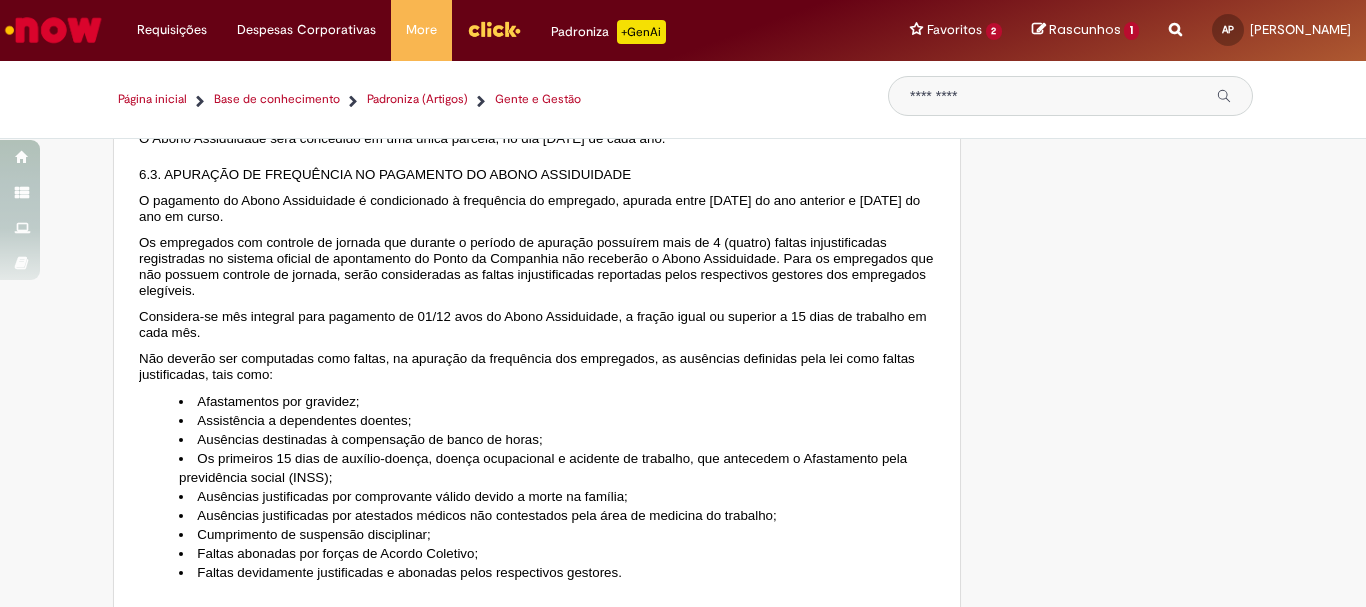 scroll, scrollTop: 1500, scrollLeft: 0, axis: vertical 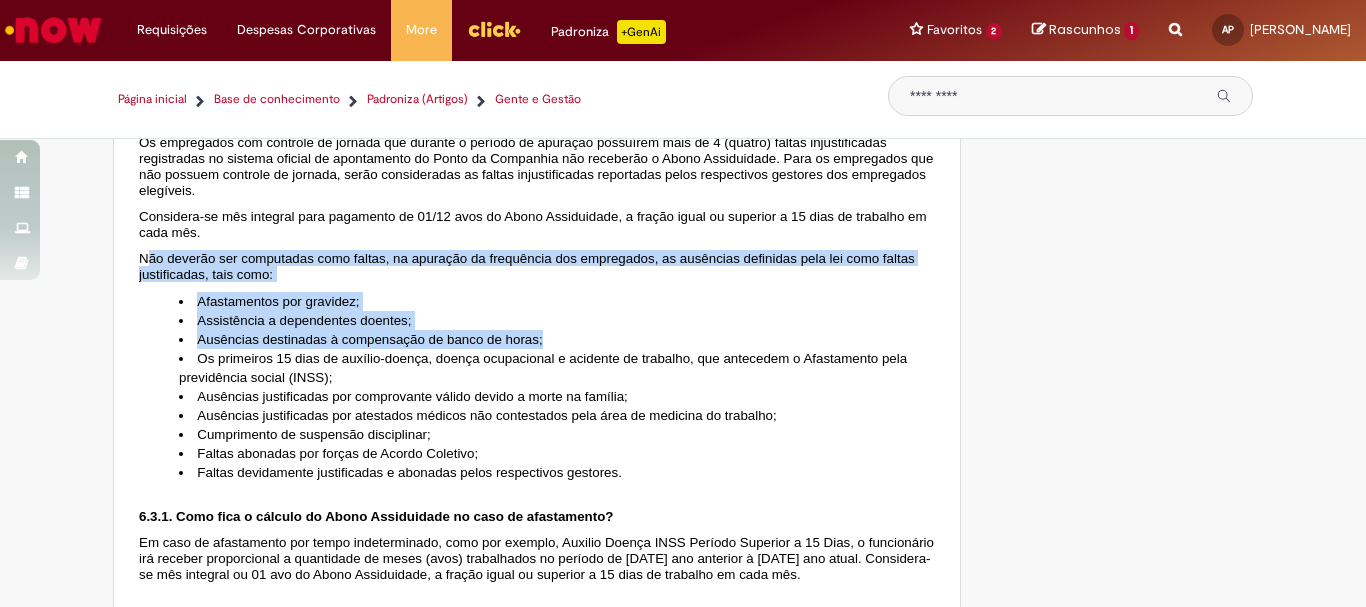 drag, startPoint x: 141, startPoint y: 366, endPoint x: 540, endPoint y: 444, distance: 406.55258 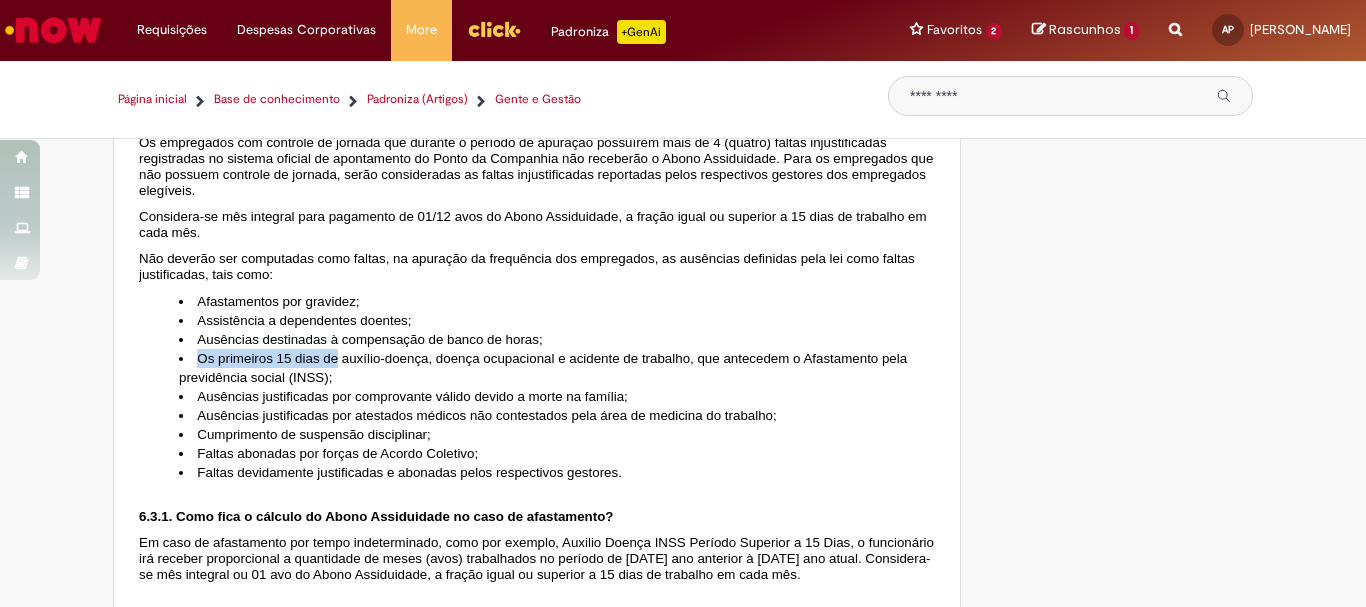 drag, startPoint x: 332, startPoint y: 477, endPoint x: 190, endPoint y: 465, distance: 142.50613 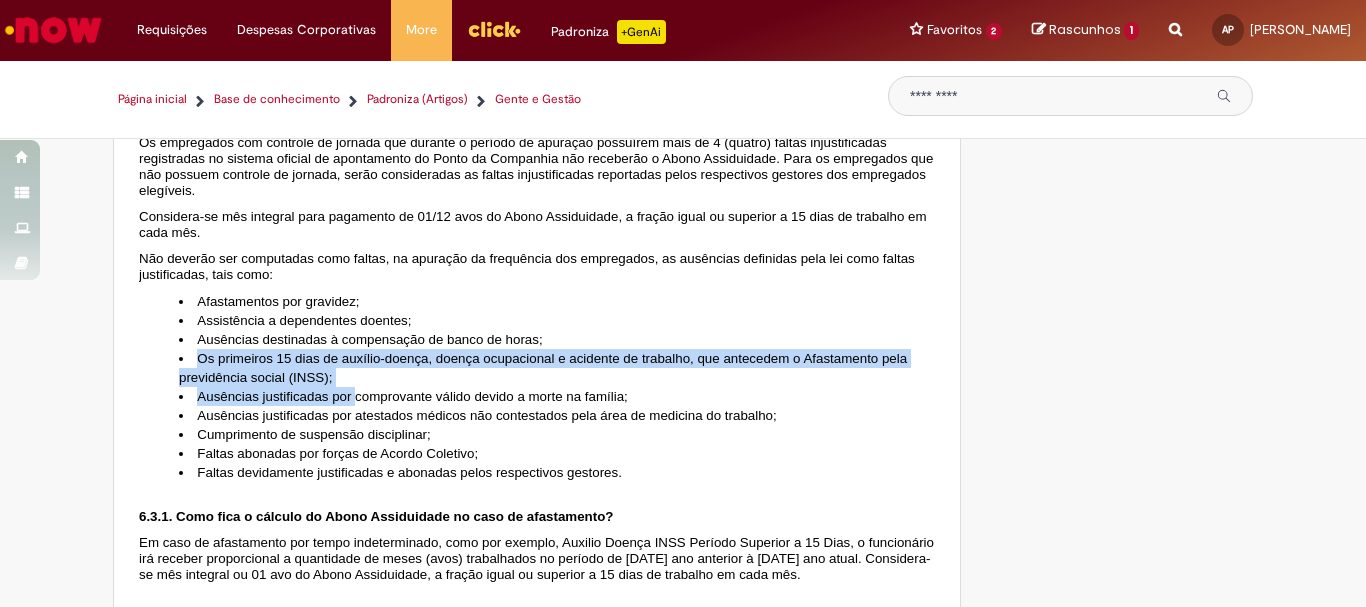 drag, startPoint x: 349, startPoint y: 496, endPoint x: 177, endPoint y: 470, distance: 173.95401 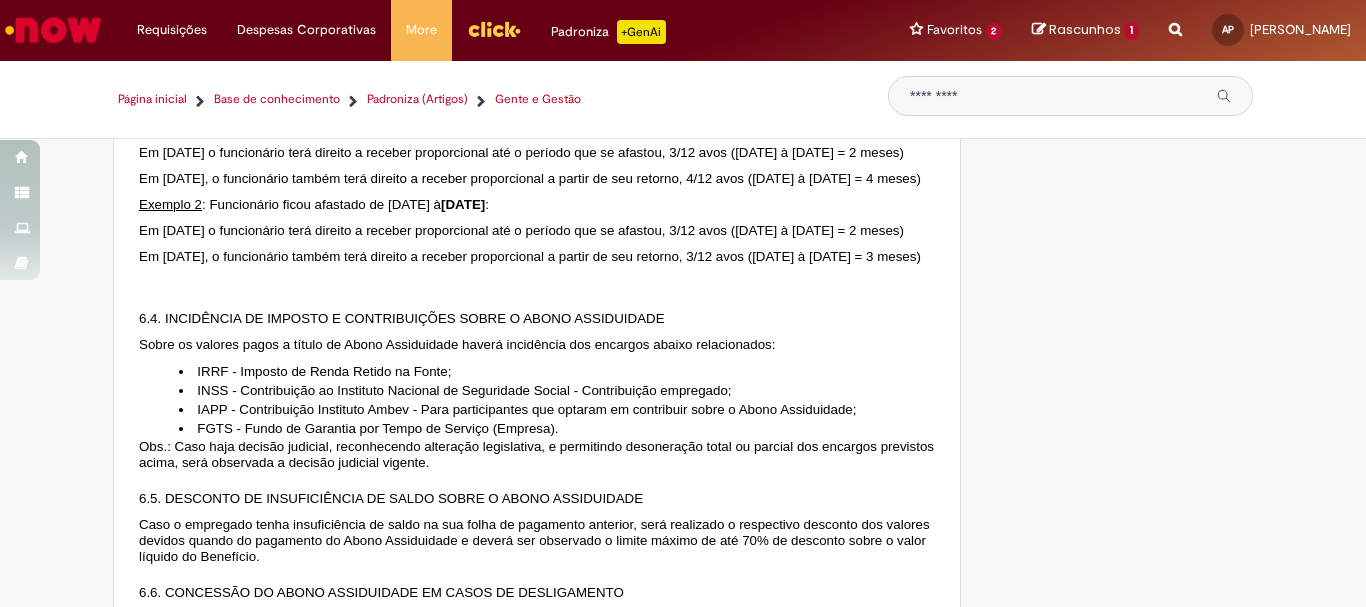 scroll, scrollTop: 1900, scrollLeft: 0, axis: vertical 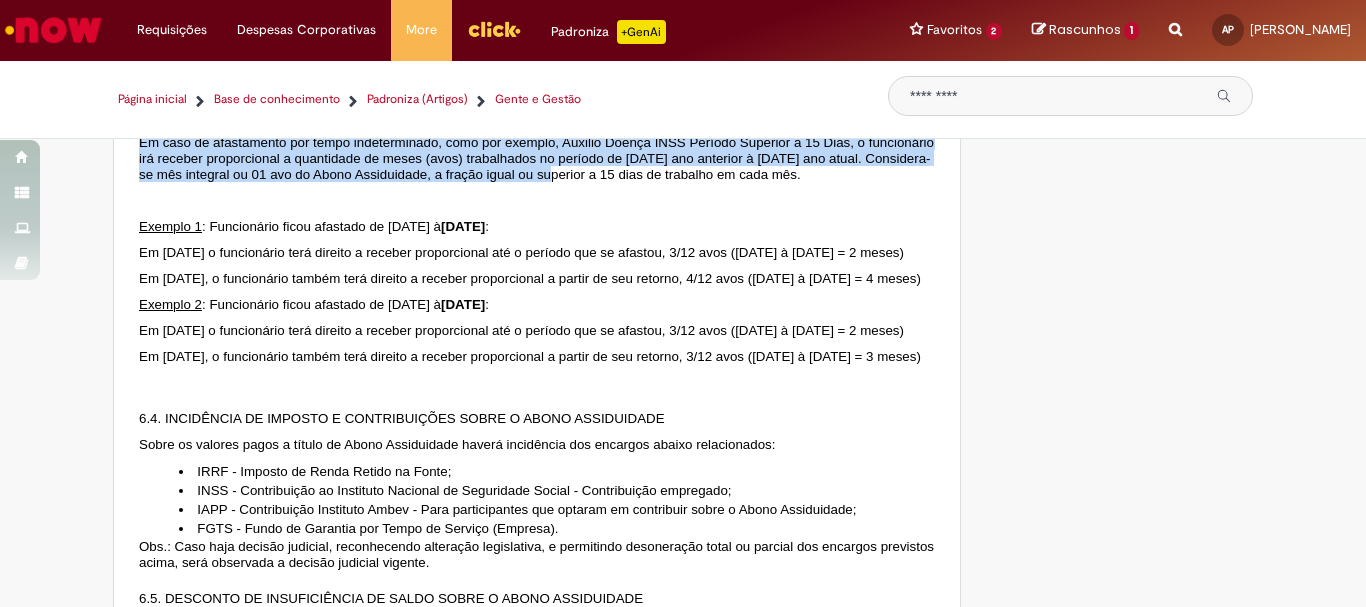 drag, startPoint x: 132, startPoint y: 251, endPoint x: 574, endPoint y: 292, distance: 443.89752 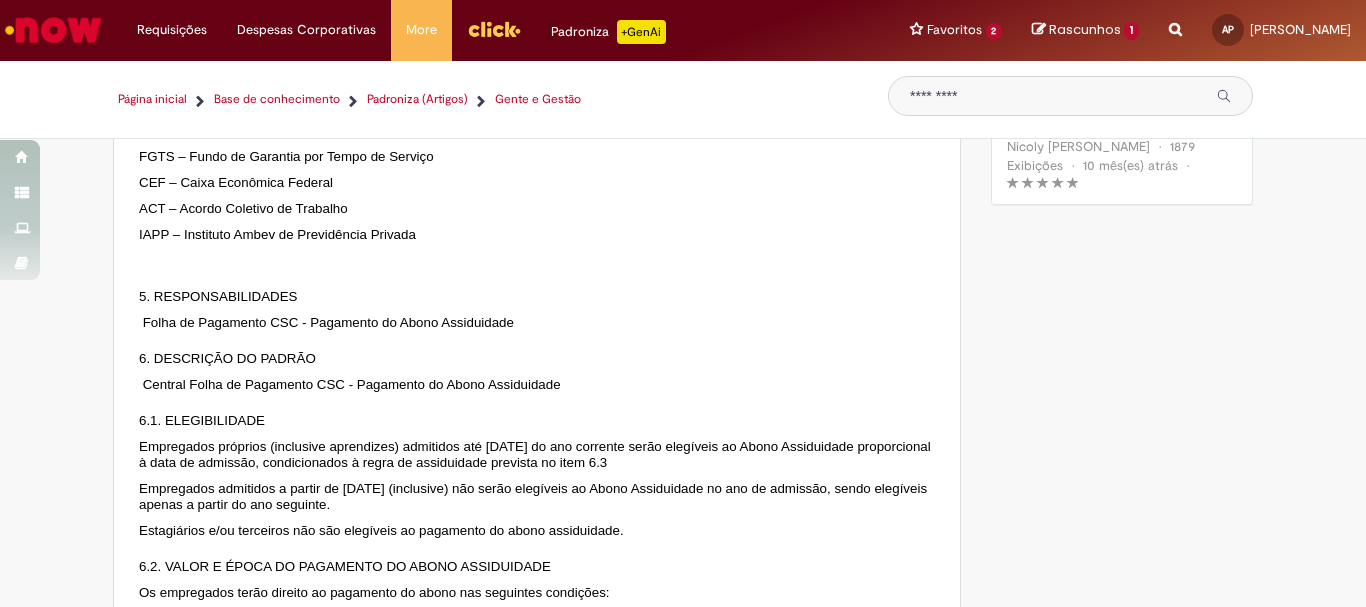 scroll, scrollTop: 0, scrollLeft: 0, axis: both 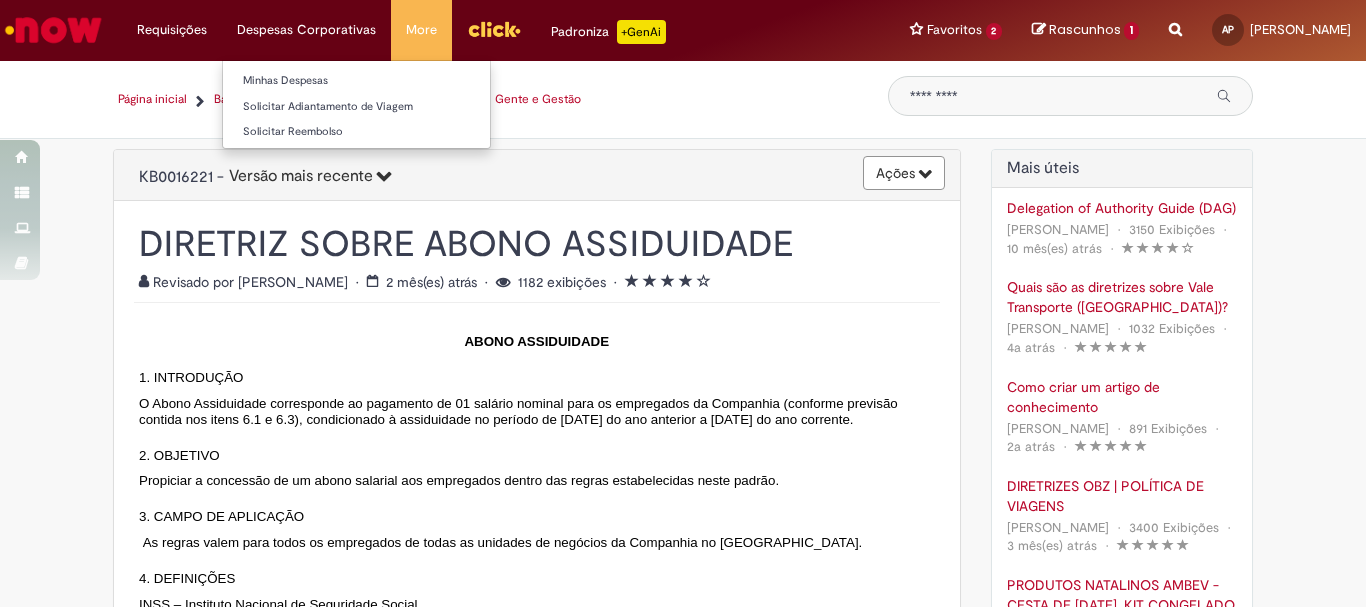 type on "**********" 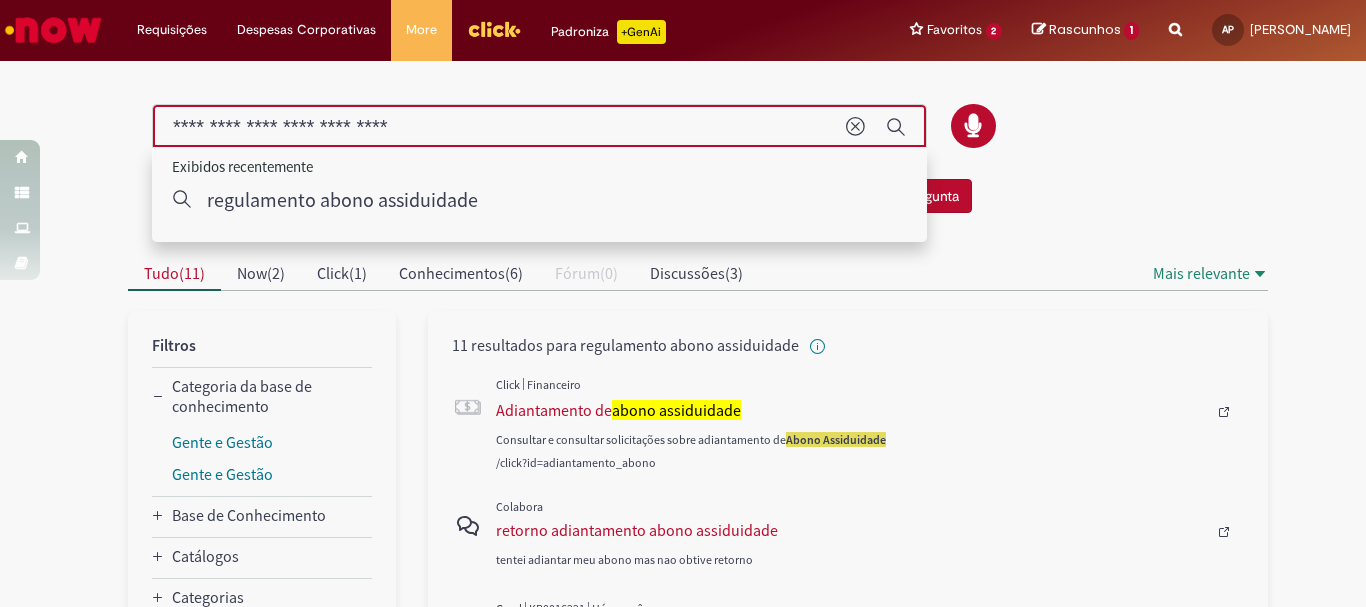 drag, startPoint x: 280, startPoint y: 127, endPoint x: 713, endPoint y: 132, distance: 433.02887 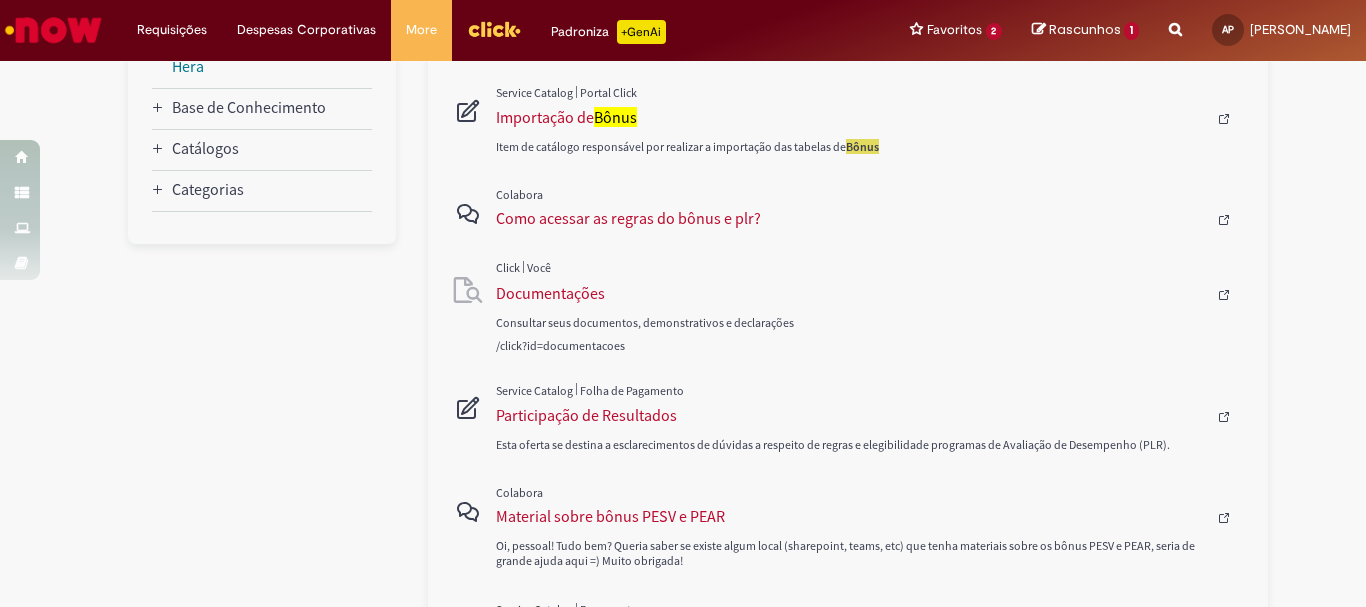 scroll, scrollTop: 0, scrollLeft: 0, axis: both 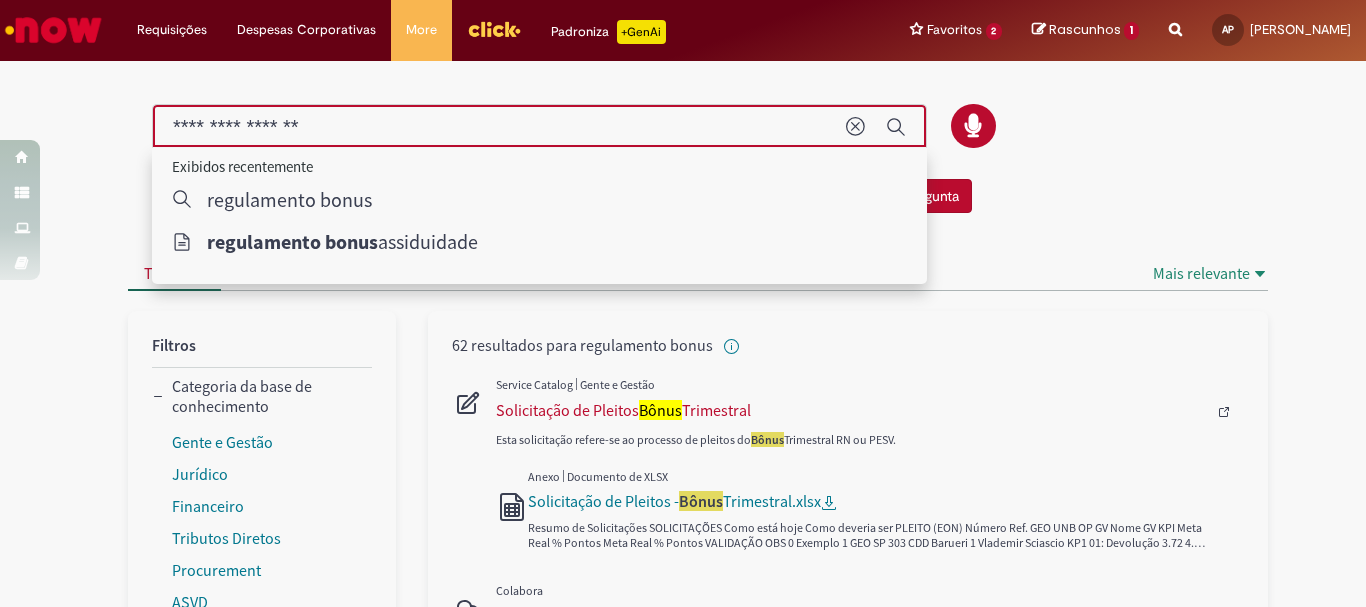 drag, startPoint x: 285, startPoint y: 125, endPoint x: 599, endPoint y: 166, distance: 316.66544 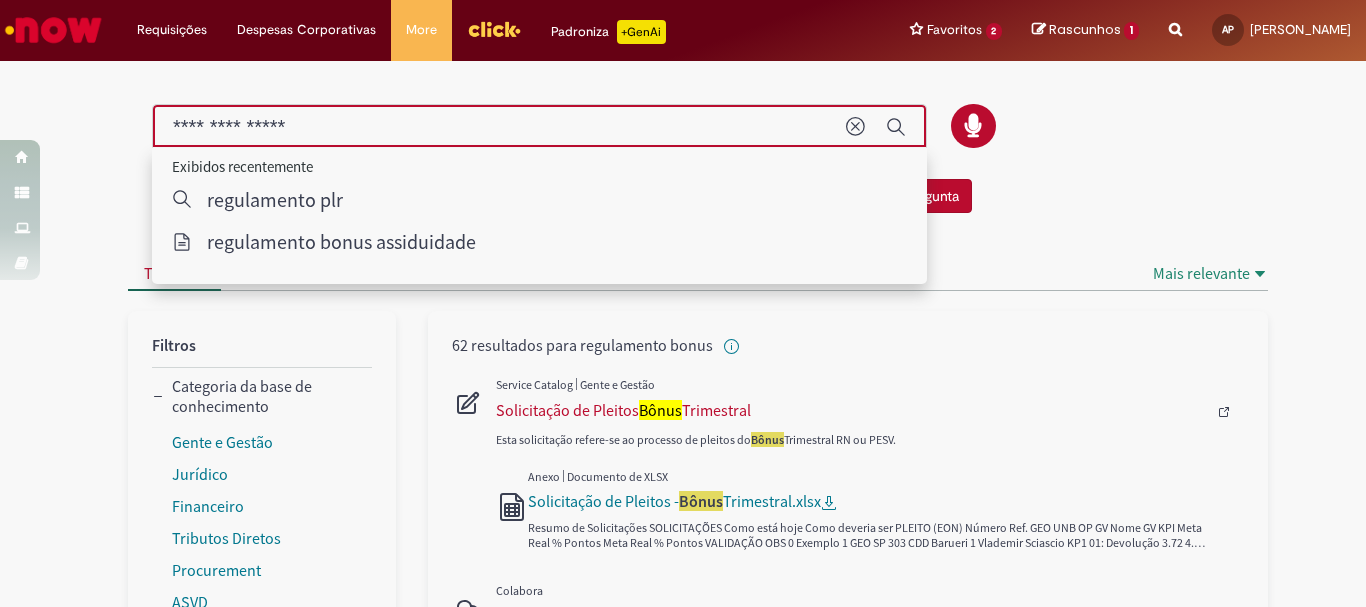 type on "**********" 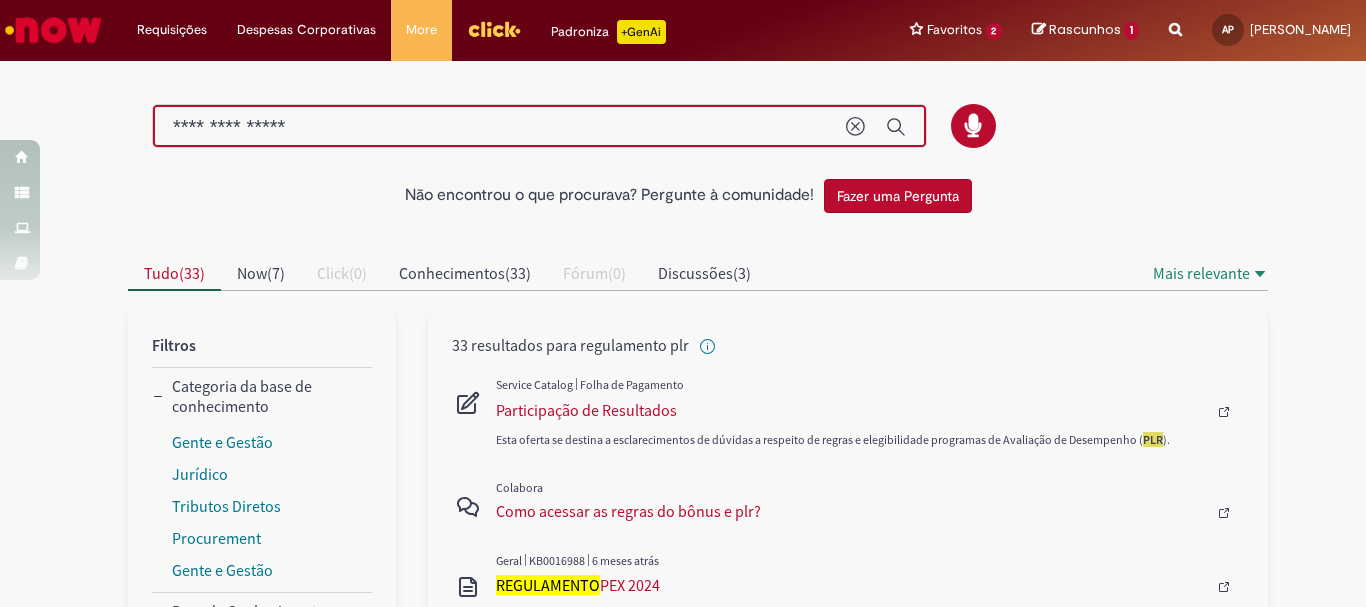 scroll, scrollTop: 100, scrollLeft: 0, axis: vertical 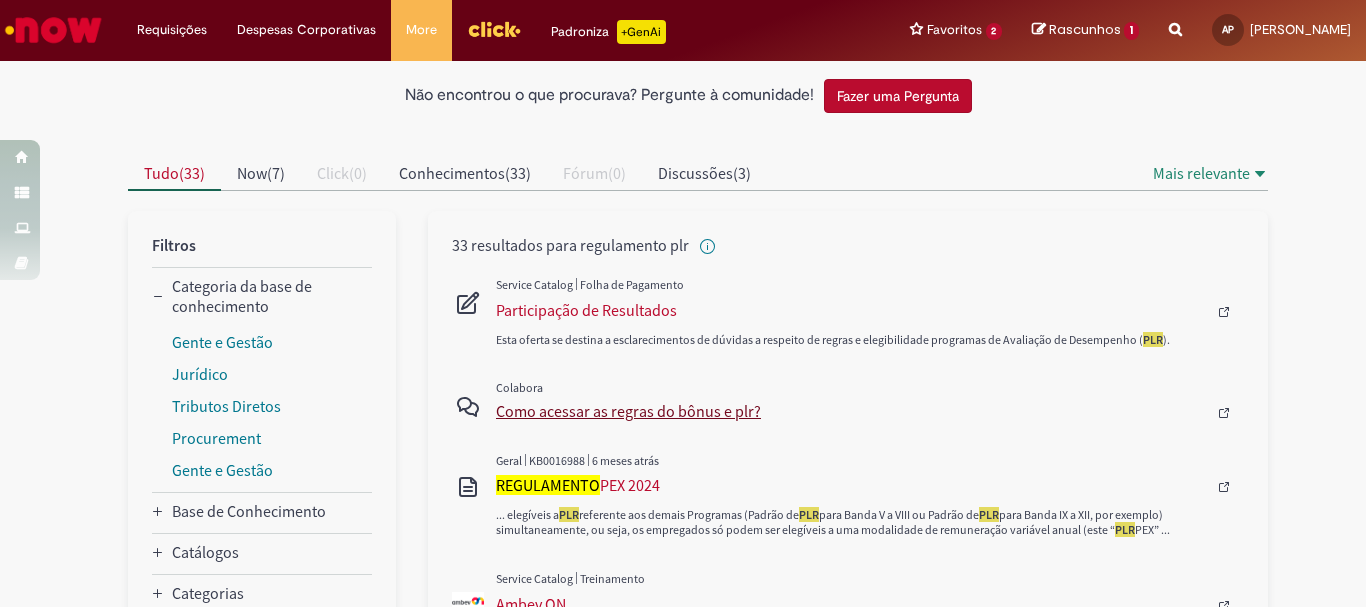click on "Como acessar as regras do bônus e plr?" at bounding box center [851, 411] 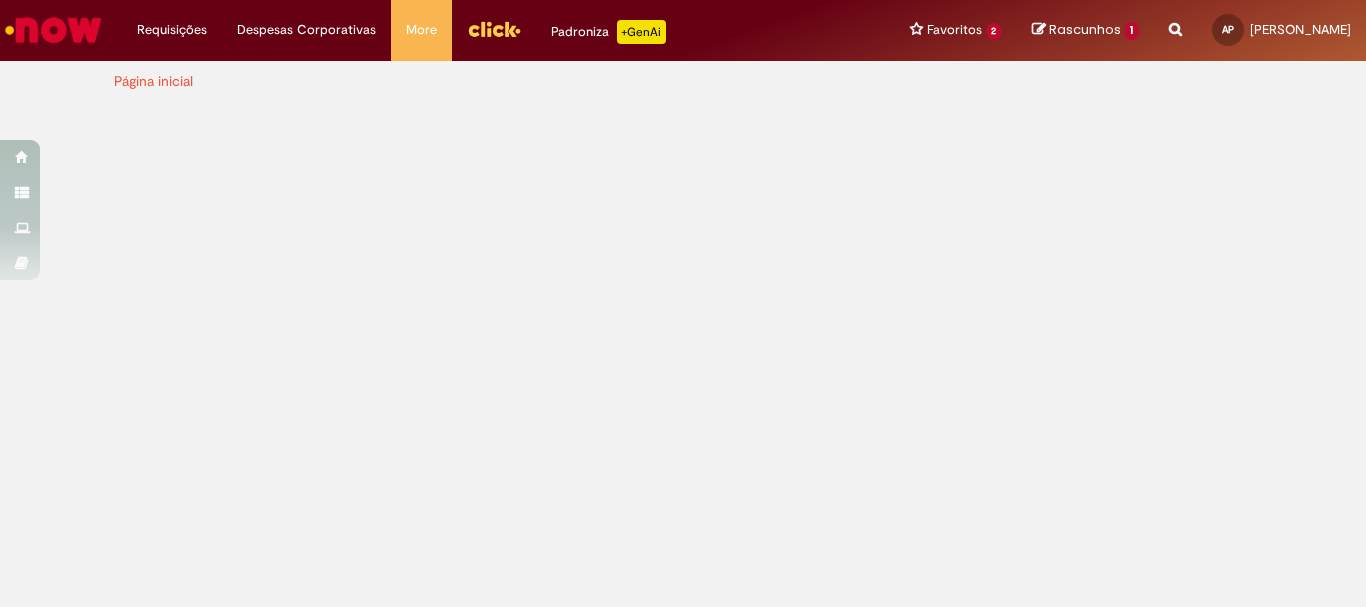 scroll, scrollTop: 0, scrollLeft: 0, axis: both 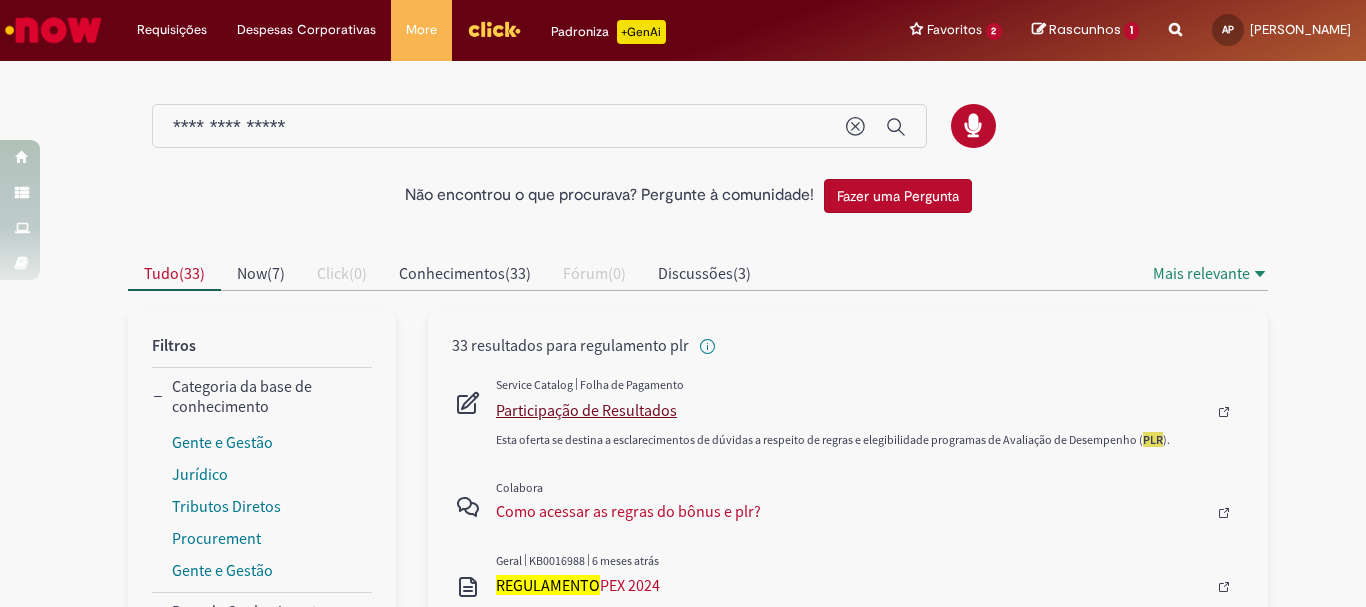 click on "Participação de Resultados" at bounding box center [851, 410] 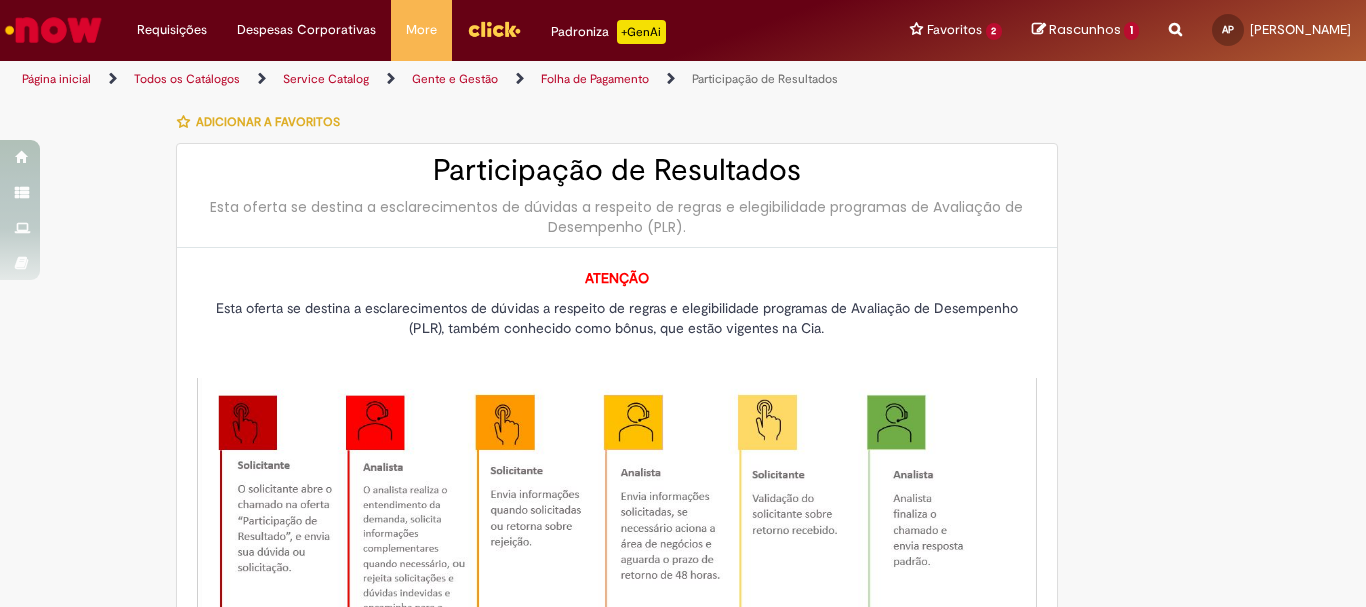 type on "********" 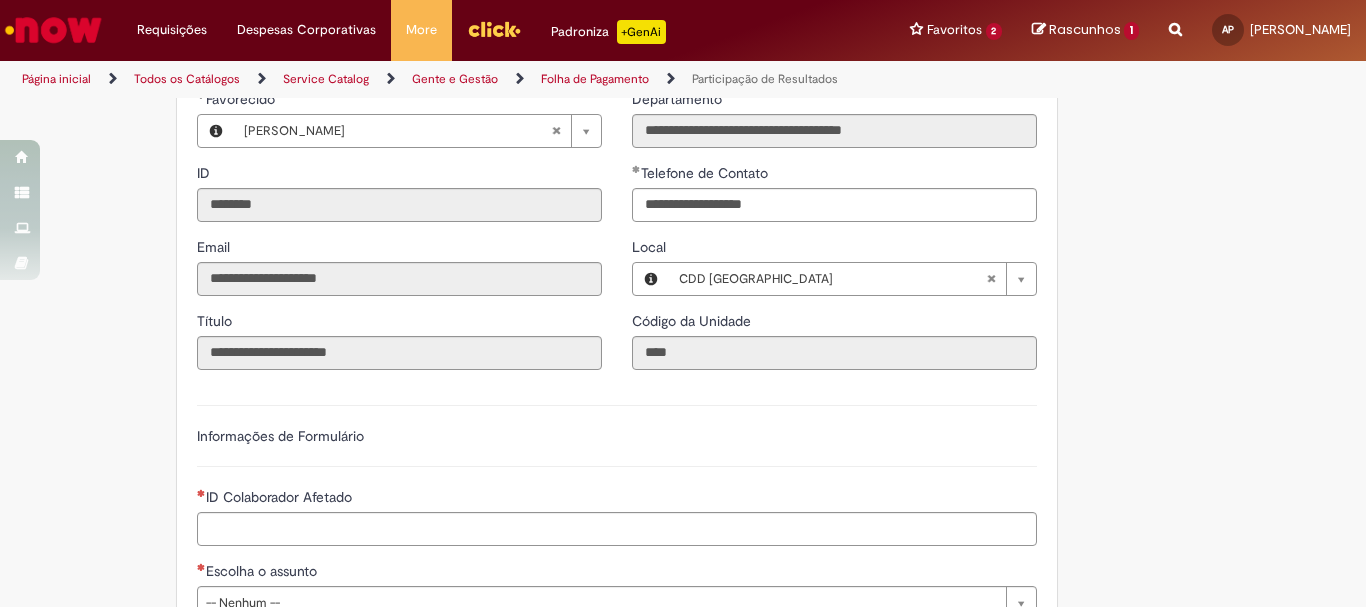 scroll, scrollTop: 1100, scrollLeft: 0, axis: vertical 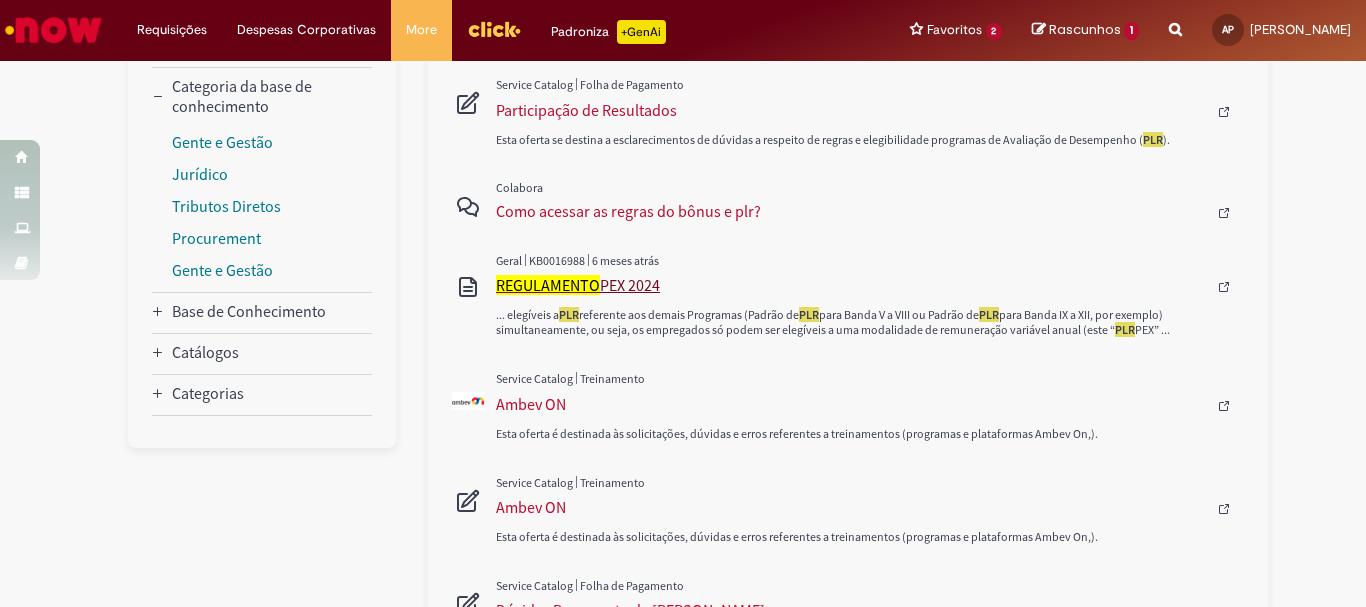 click on "REGULAMENTO" at bounding box center (548, 285) 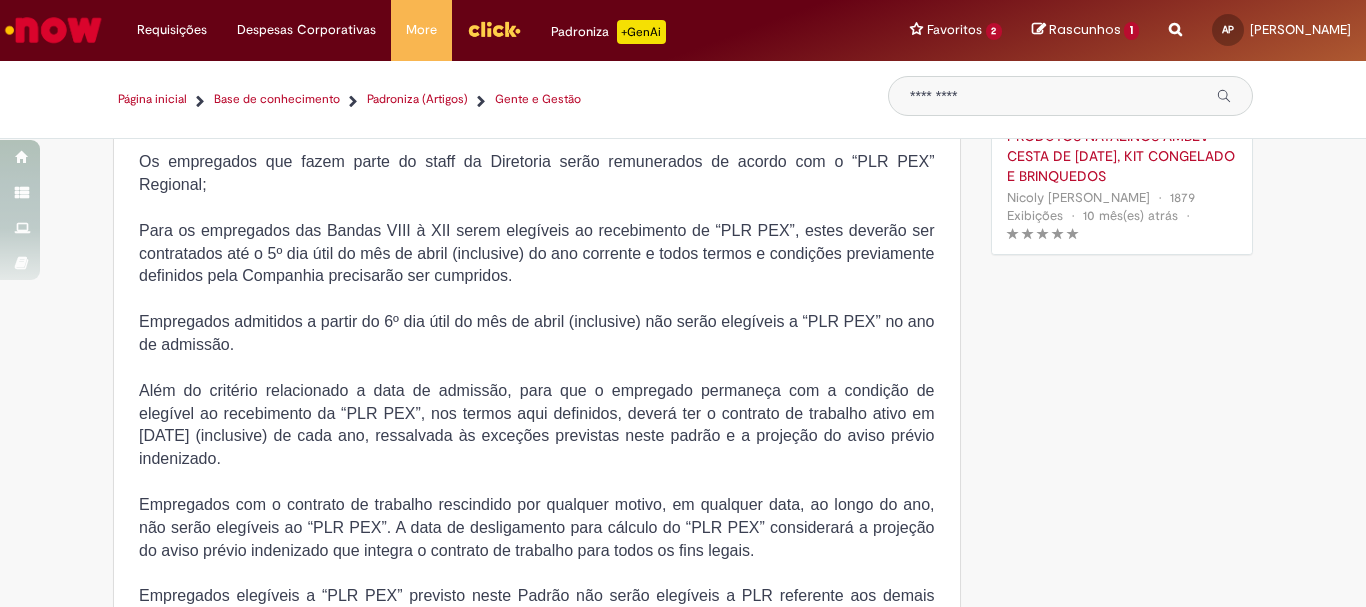 scroll, scrollTop: 1300, scrollLeft: 0, axis: vertical 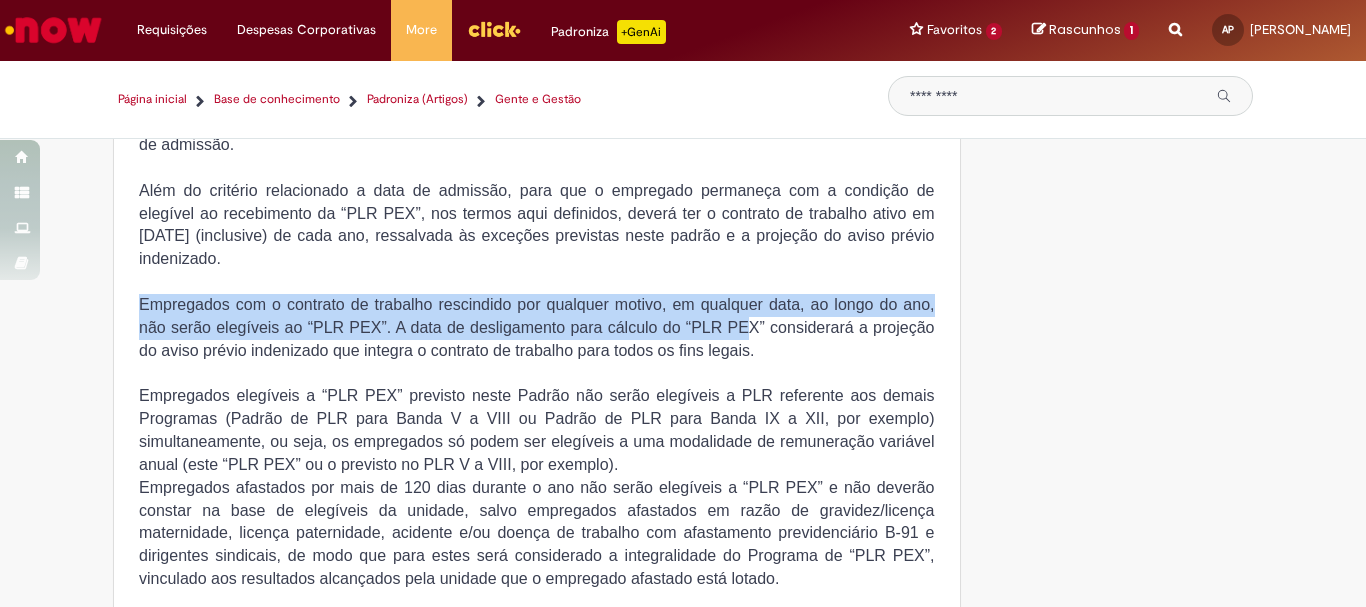 drag, startPoint x: 745, startPoint y: 347, endPoint x: 47, endPoint y: 323, distance: 698.4125 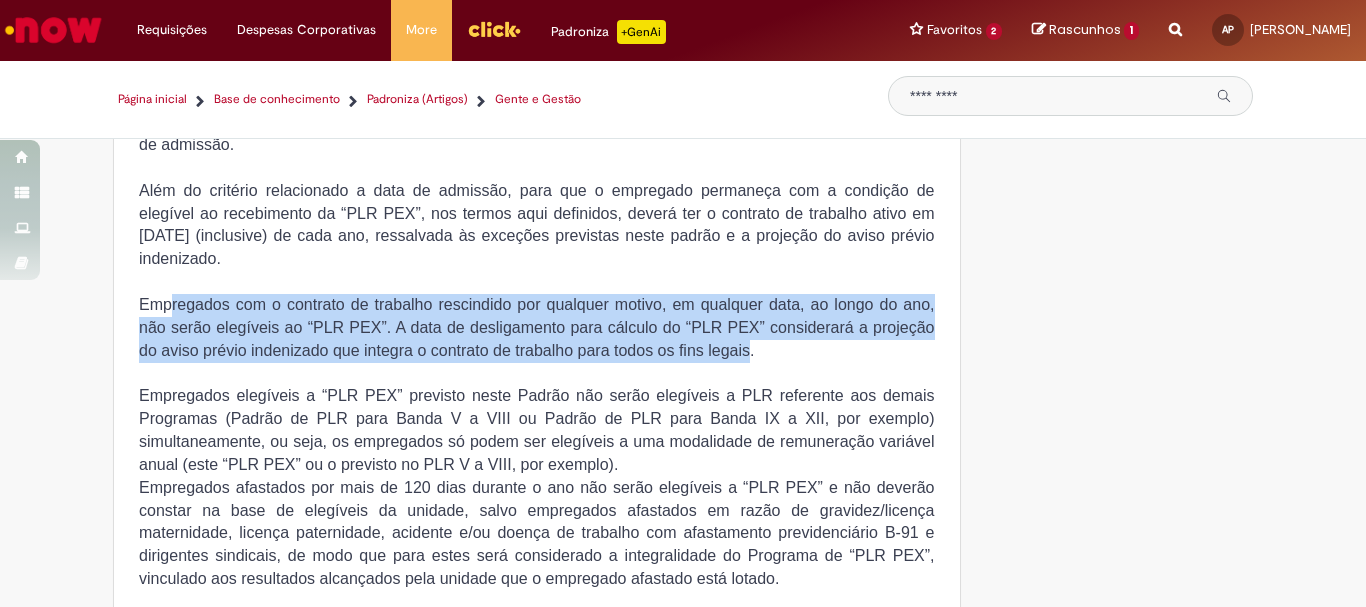drag, startPoint x: 744, startPoint y: 363, endPoint x: 162, endPoint y: 310, distance: 584.40826 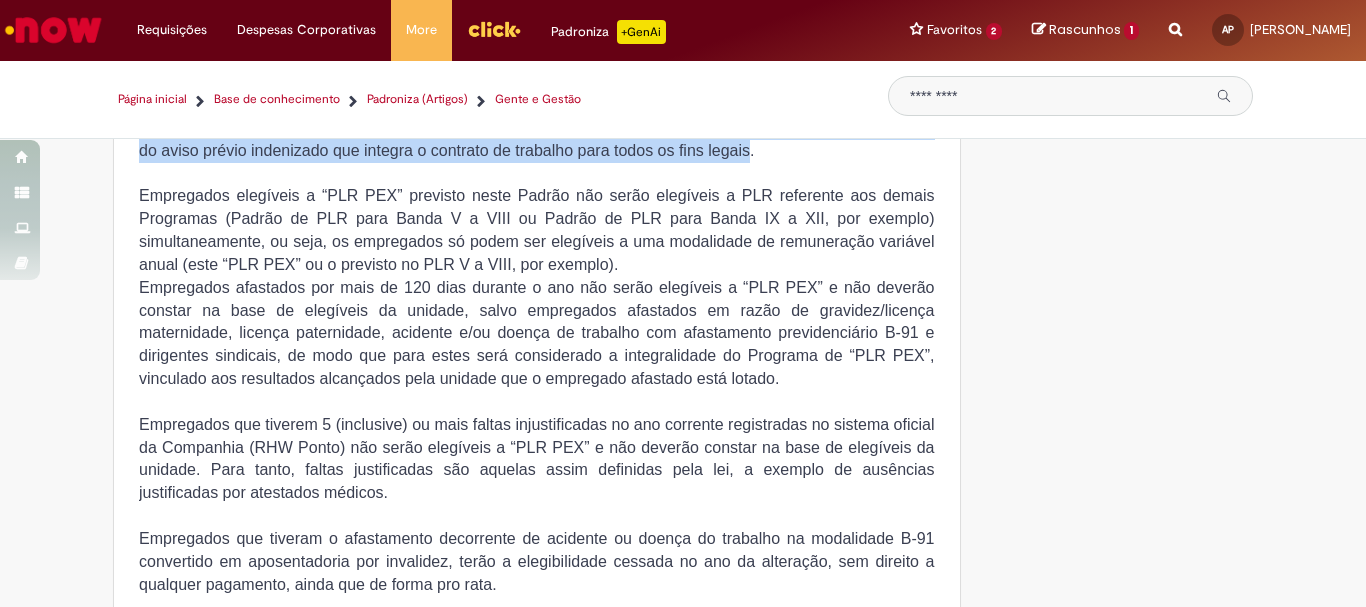 scroll, scrollTop: 1600, scrollLeft: 0, axis: vertical 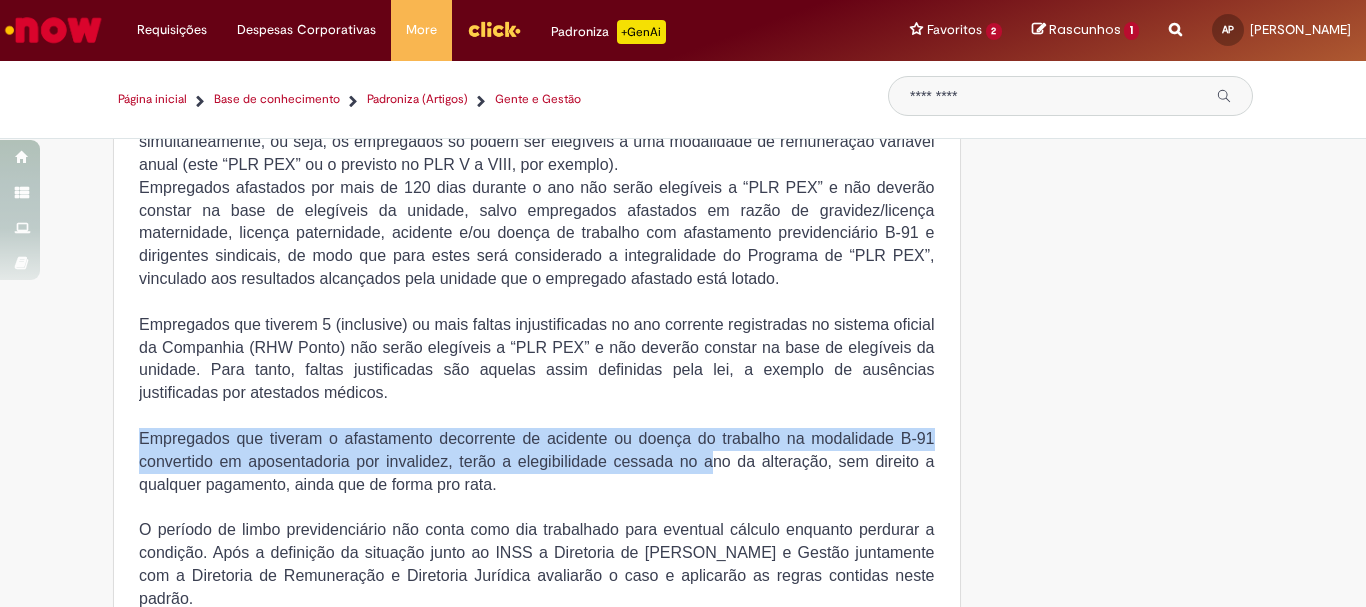 drag, startPoint x: 135, startPoint y: 450, endPoint x: 706, endPoint y: 480, distance: 571.78754 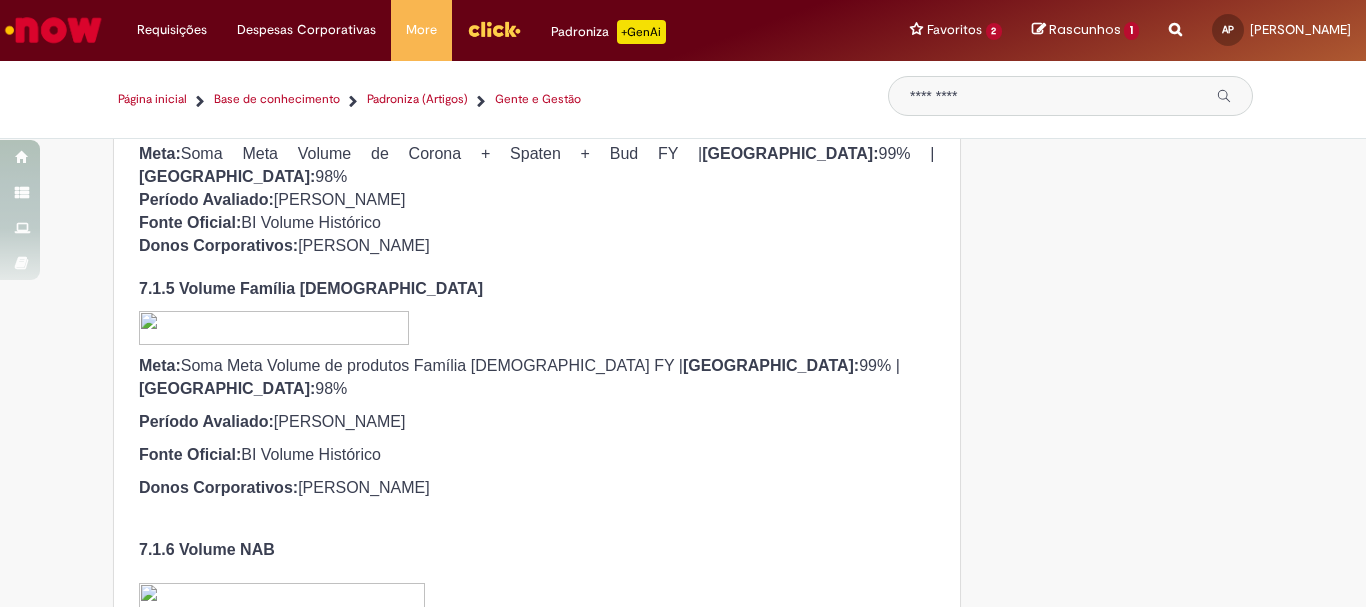 scroll, scrollTop: 11300, scrollLeft: 0, axis: vertical 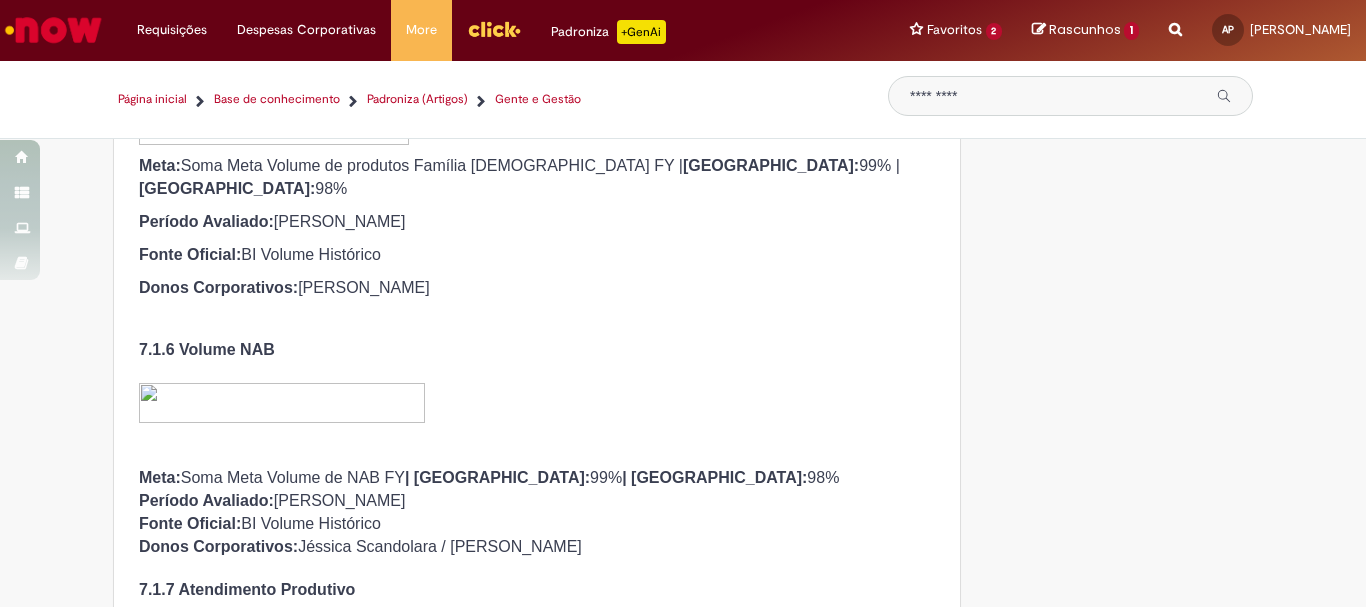 click on "KB0016988
Ações
Editar artigo
REGULAMENTO PEX 2024
Metadados do artigo.        Escrito por [PERSON_NAME]
Este artigo foi atualizado   •     7 mês(es) atrás 7 meses atrás       O artigo tem 213 exibições.   •     213 exibições       Este artigo tem classificação média: 0 de 5 estrelas   •
( )
( )
( )
( )
( )
CORPORATIVO
PÁGINA:
-
REVISÃO 00
MUNDO / ÁREA / SUB ÁREA:
Diretoria de Gente & Gestão / BDU REMUNERAÇÃO
TÍTULO:
REGULAMENTO PEX 2024
DATA APROVAÇÃO:
[DATE]
1. OBJETIVO
2. CONCEITO
3. APLICABILIDADE" at bounding box center (683, 958) 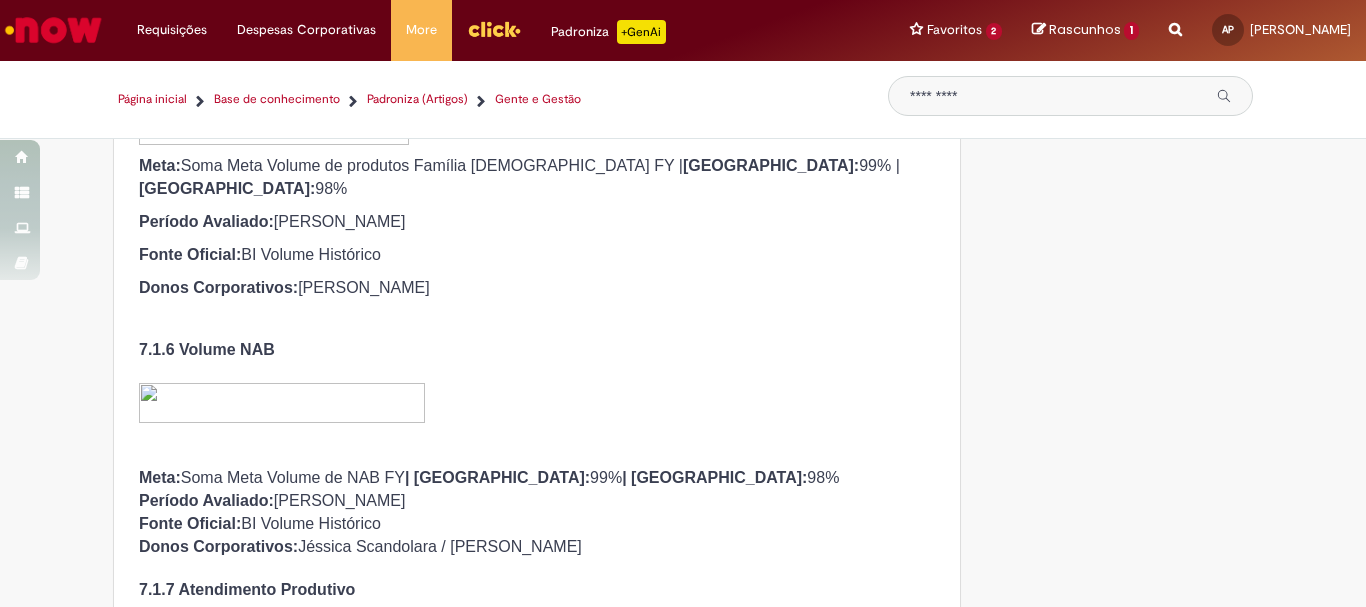 scroll, scrollTop: 1446, scrollLeft: 0, axis: vertical 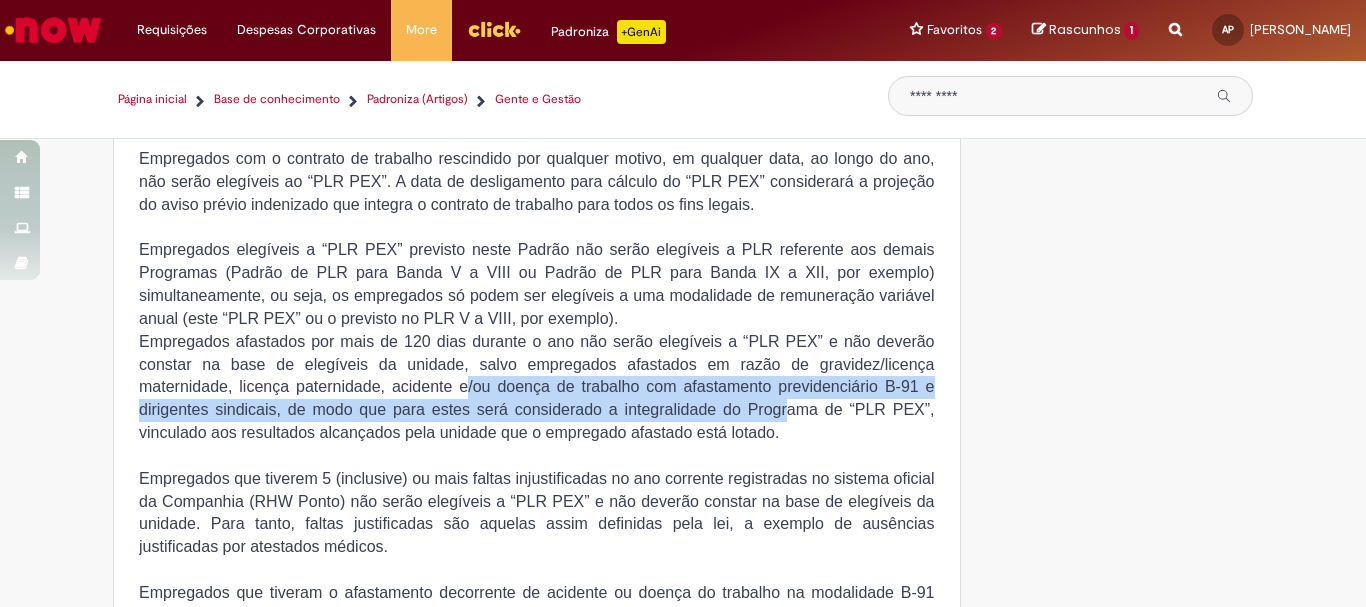 drag, startPoint x: 778, startPoint y: 431, endPoint x: 462, endPoint y: 402, distance: 317.3279 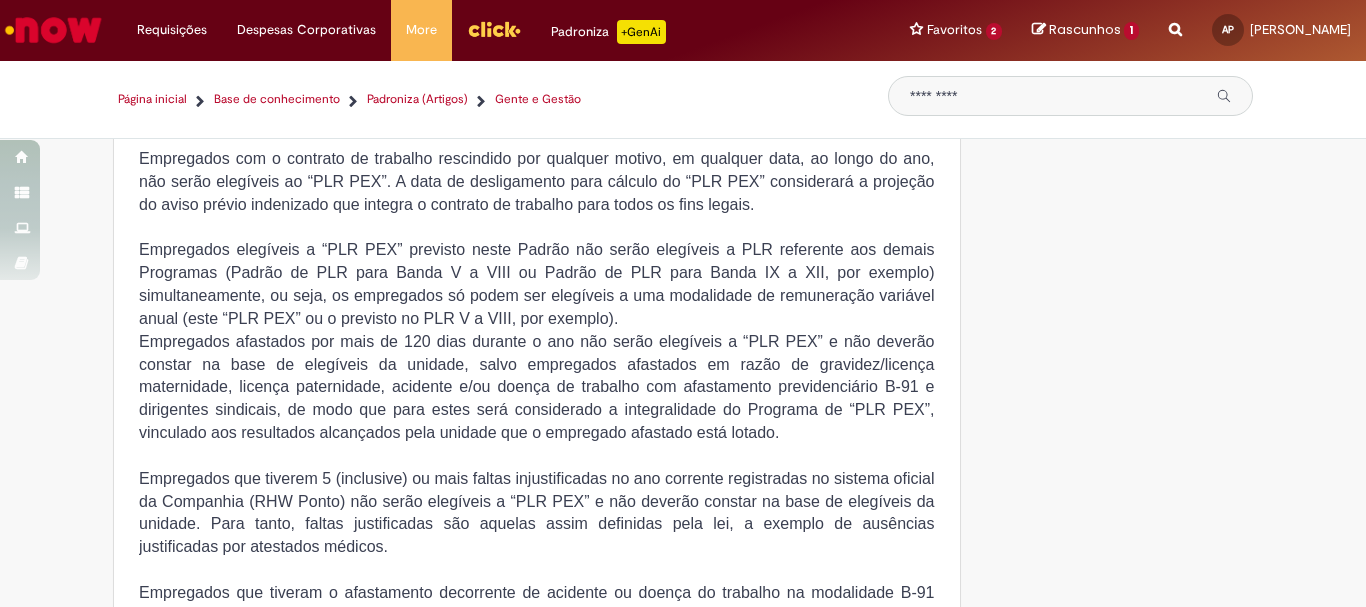 click on "KB0016988
Ações
Editar artigo
REGULAMENTO PEX 2024
Metadados do artigo.        Escrito por [PERSON_NAME]
Este artigo foi atualizado   •     7 mês(es) atrás 7 meses atrás       O artigo tem 213 exibições.   •     213 exibições       Este artigo tem classificação média: 0 de 5 estrelas   •
( )
( )
( )
( )
( )
CORPORATIVO
PÁGINA:
-
REVISÃO 00
MUNDO / ÁREA / SUB ÁREA:
Diretoria de Gente & Gestão / BDU REMUNERAÇÃO
TÍTULO:
REGULAMENTO PEX 2024
DATA APROVAÇÃO:
[DATE]
1. OBJETIVO
2. CONCEITO
3. APLICABILIDADE" at bounding box center (683, 10812) 